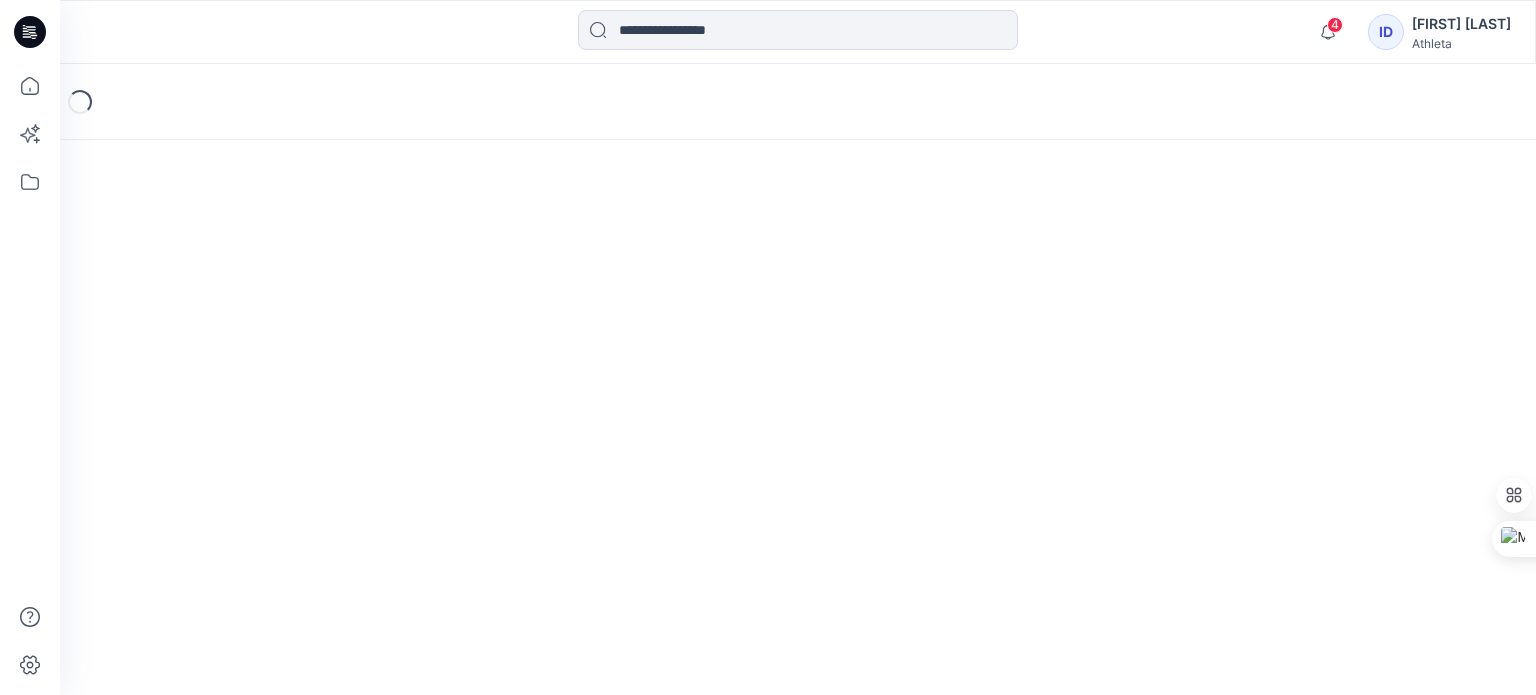 scroll, scrollTop: 0, scrollLeft: 0, axis: both 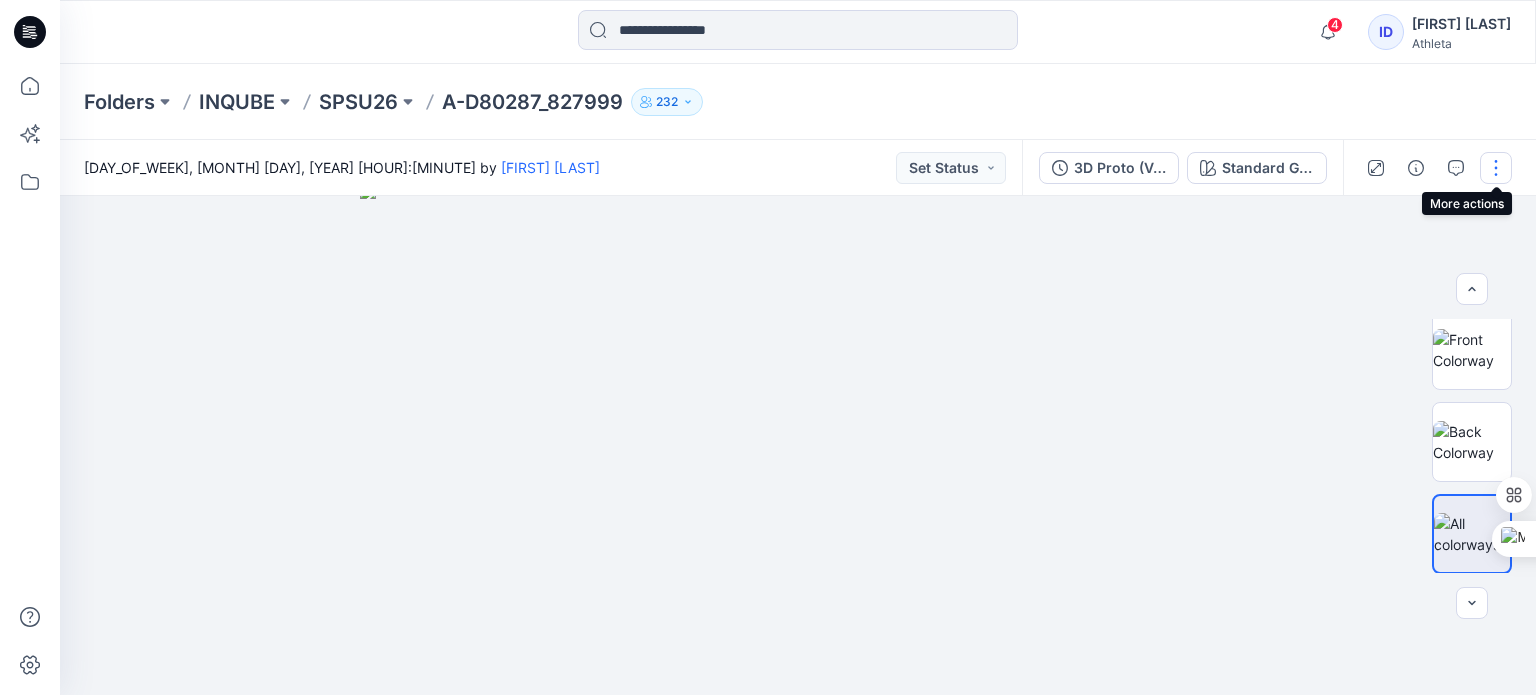 click at bounding box center (1496, 168) 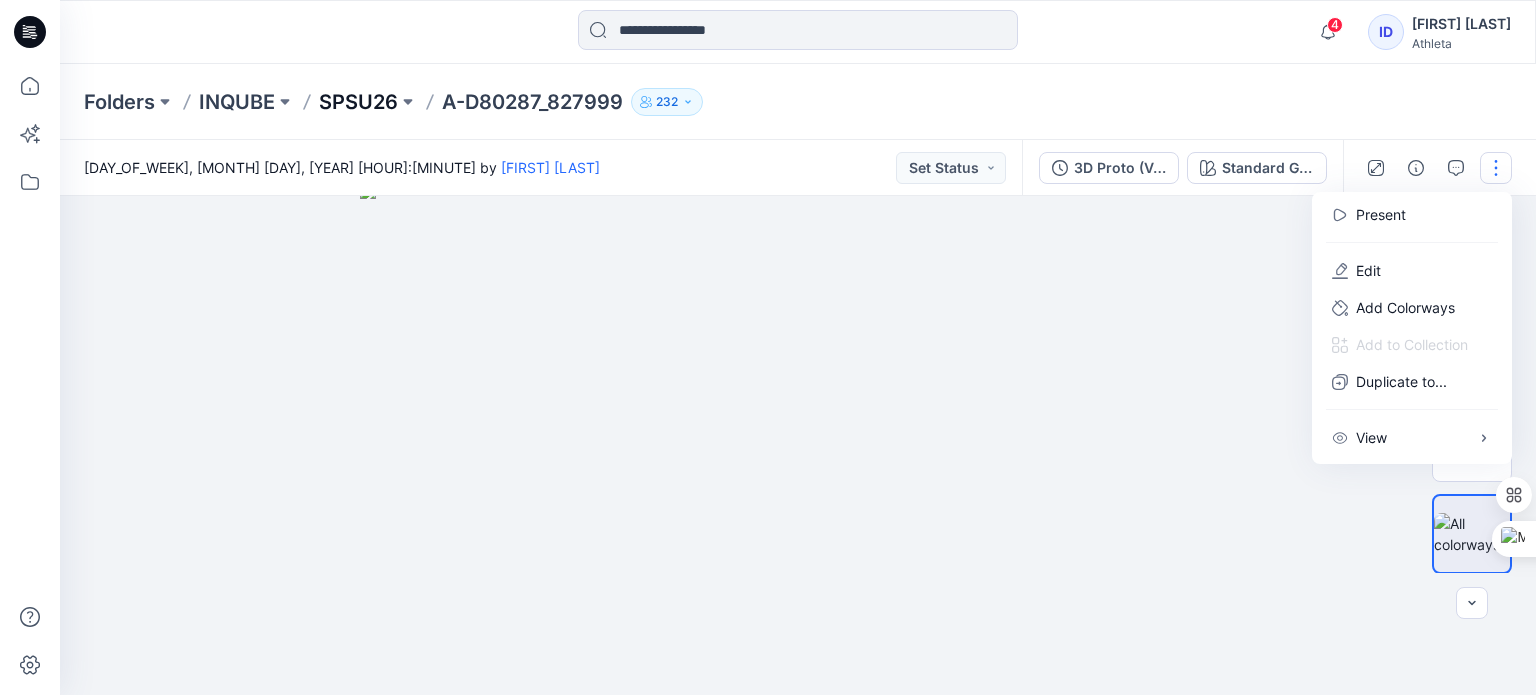 click on "SPSU26" at bounding box center (358, 102) 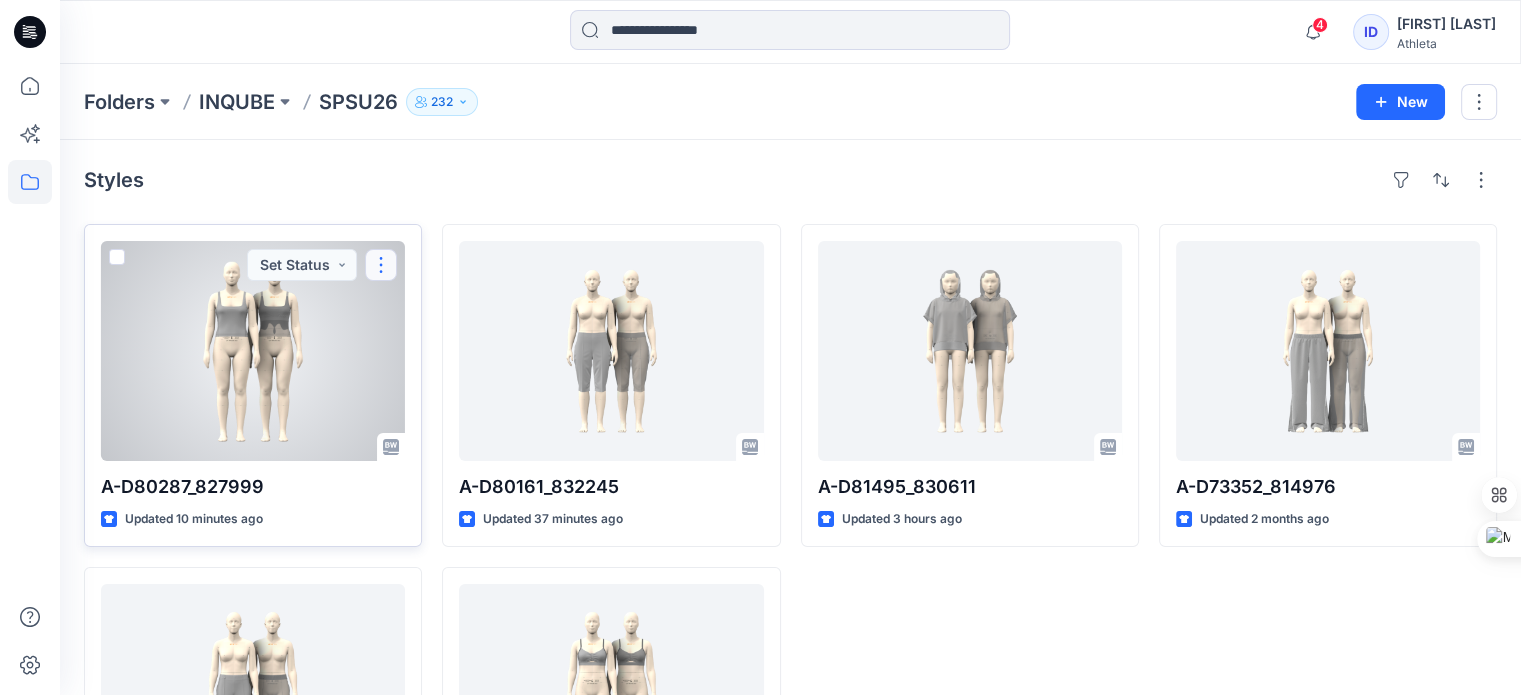 click at bounding box center [381, 265] 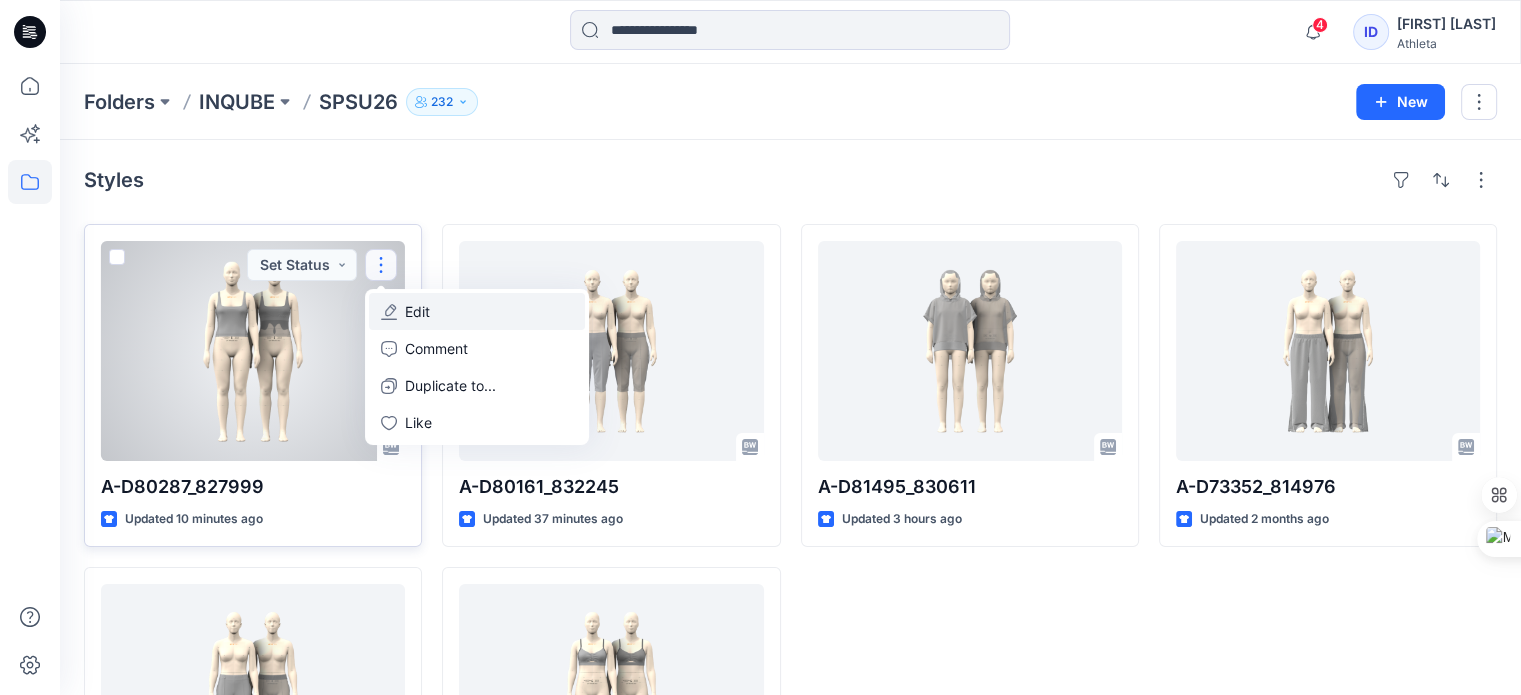 click on "Edit" at bounding box center (417, 311) 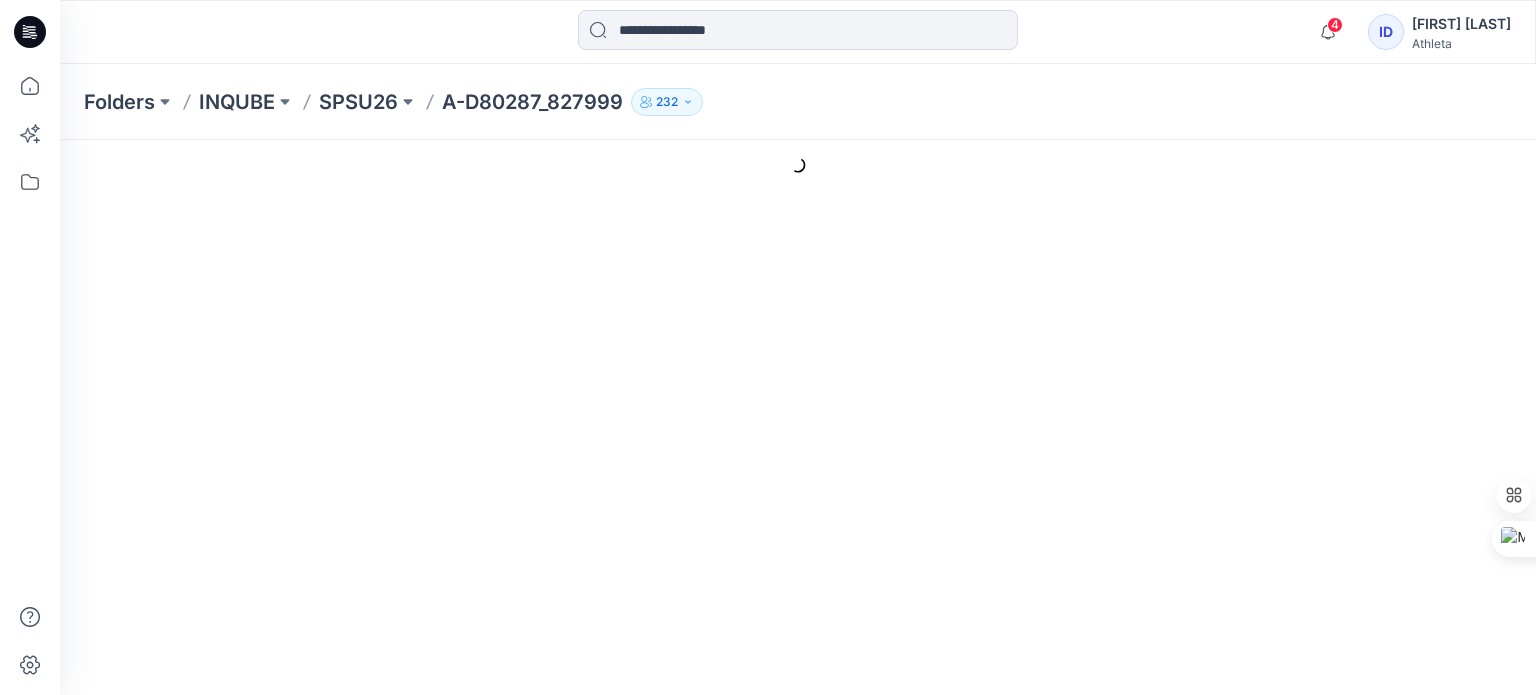 scroll, scrollTop: 0, scrollLeft: 0, axis: both 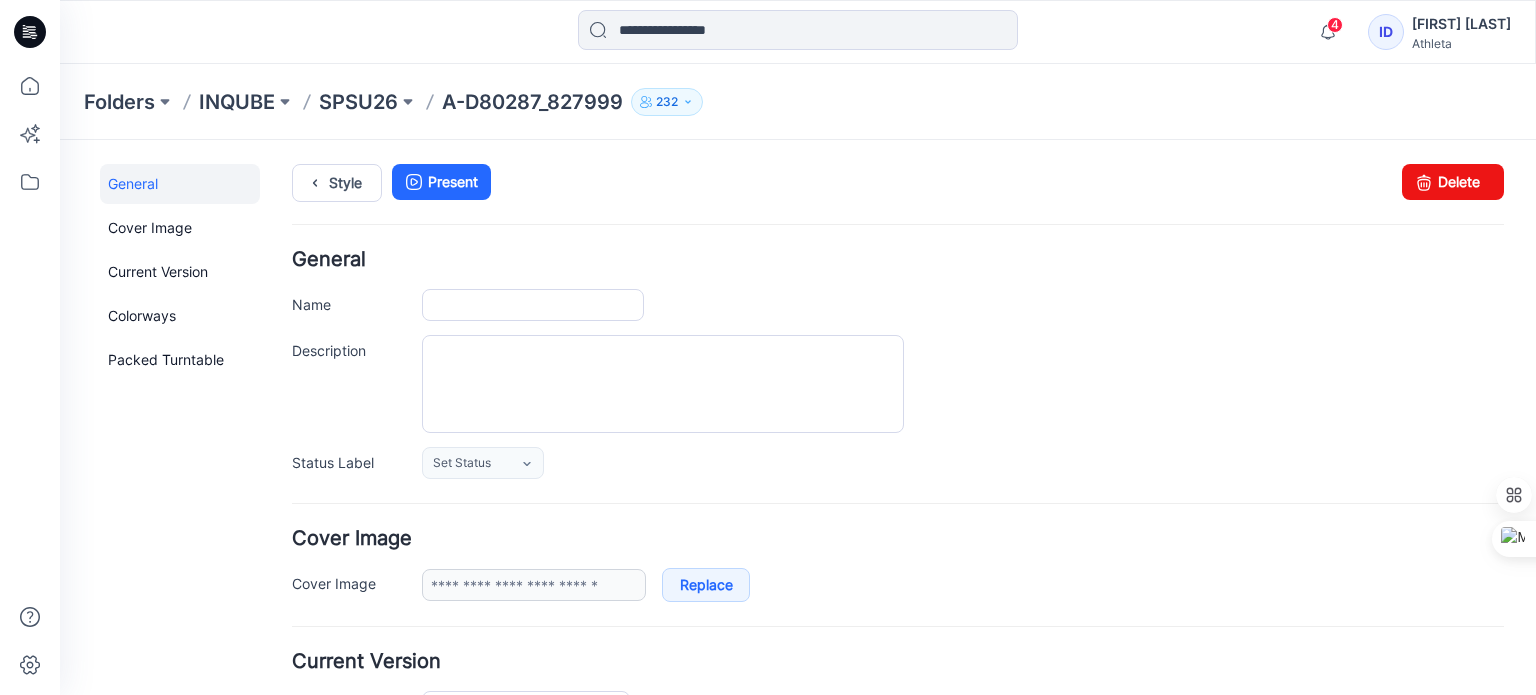 type on "**********" 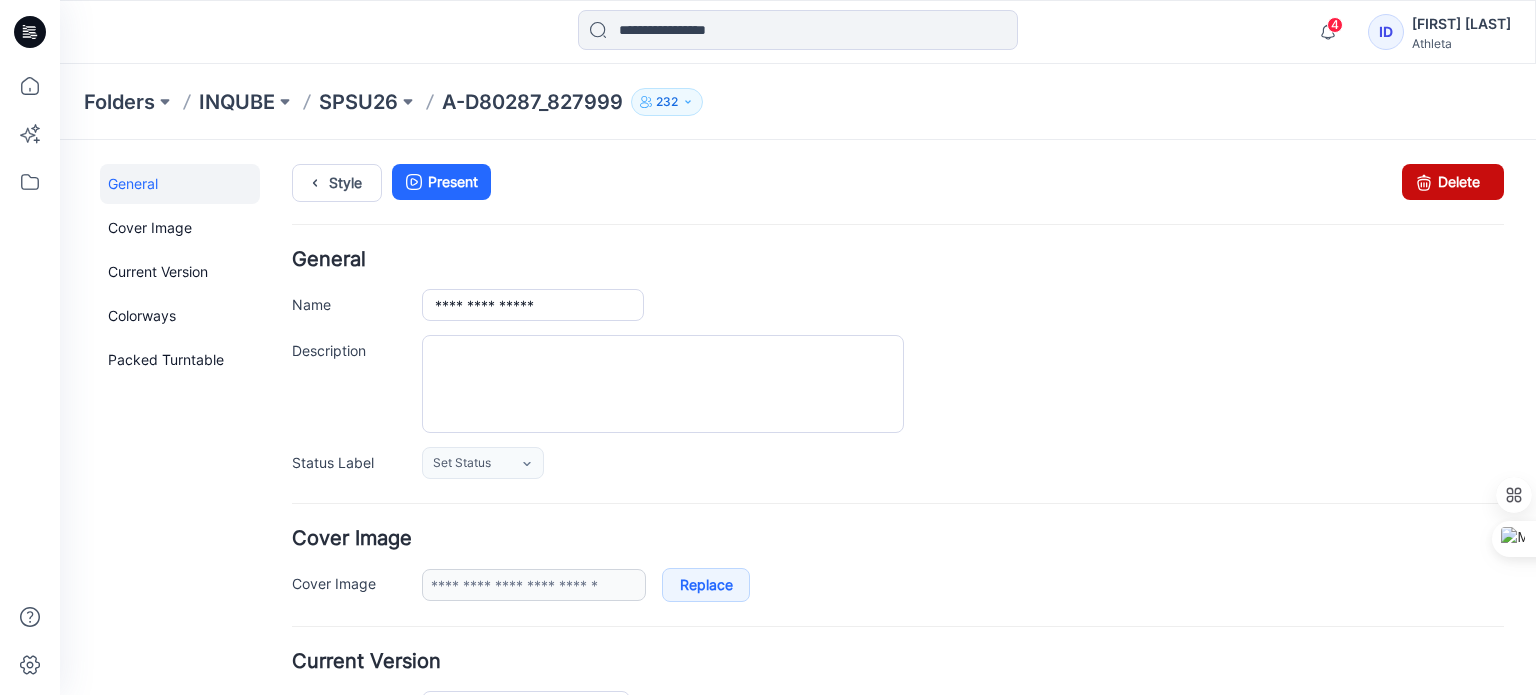 click at bounding box center (1424, 182) 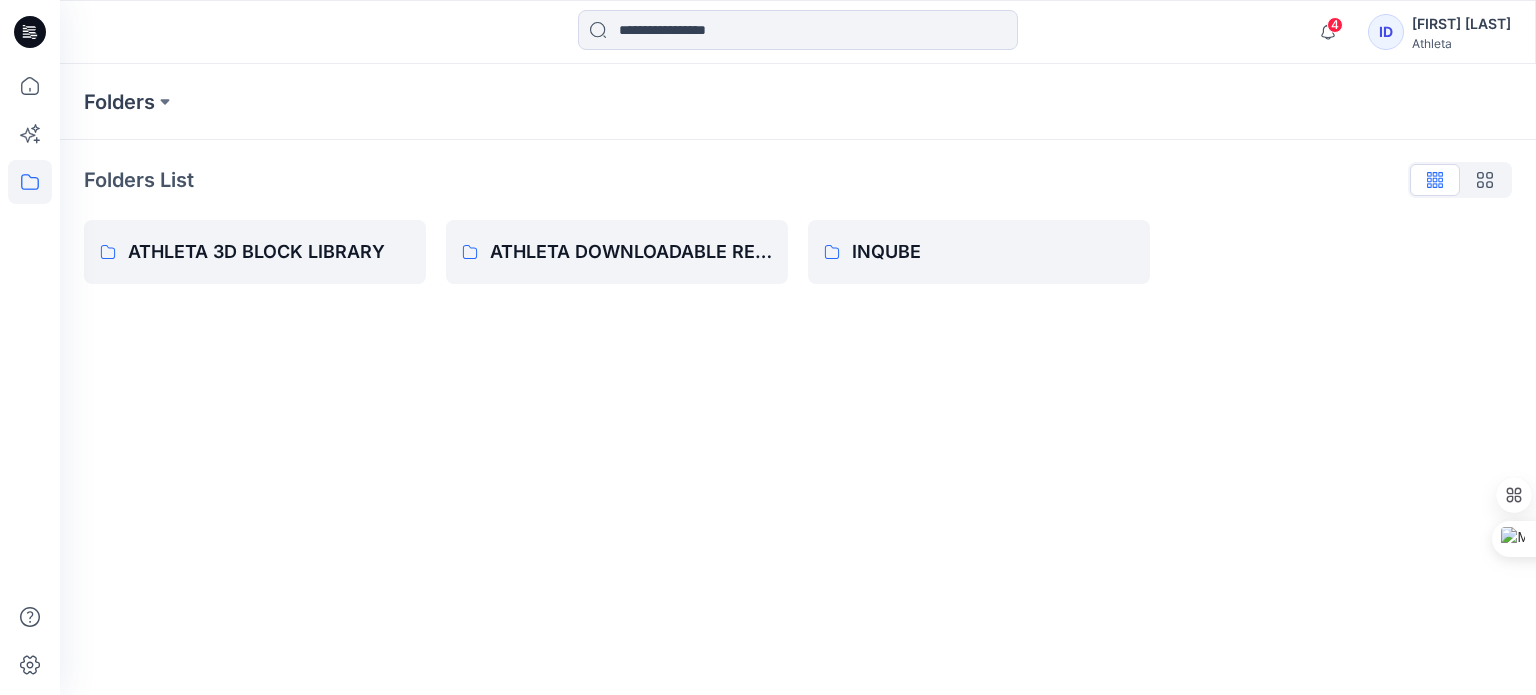 scroll, scrollTop: 0, scrollLeft: 0, axis: both 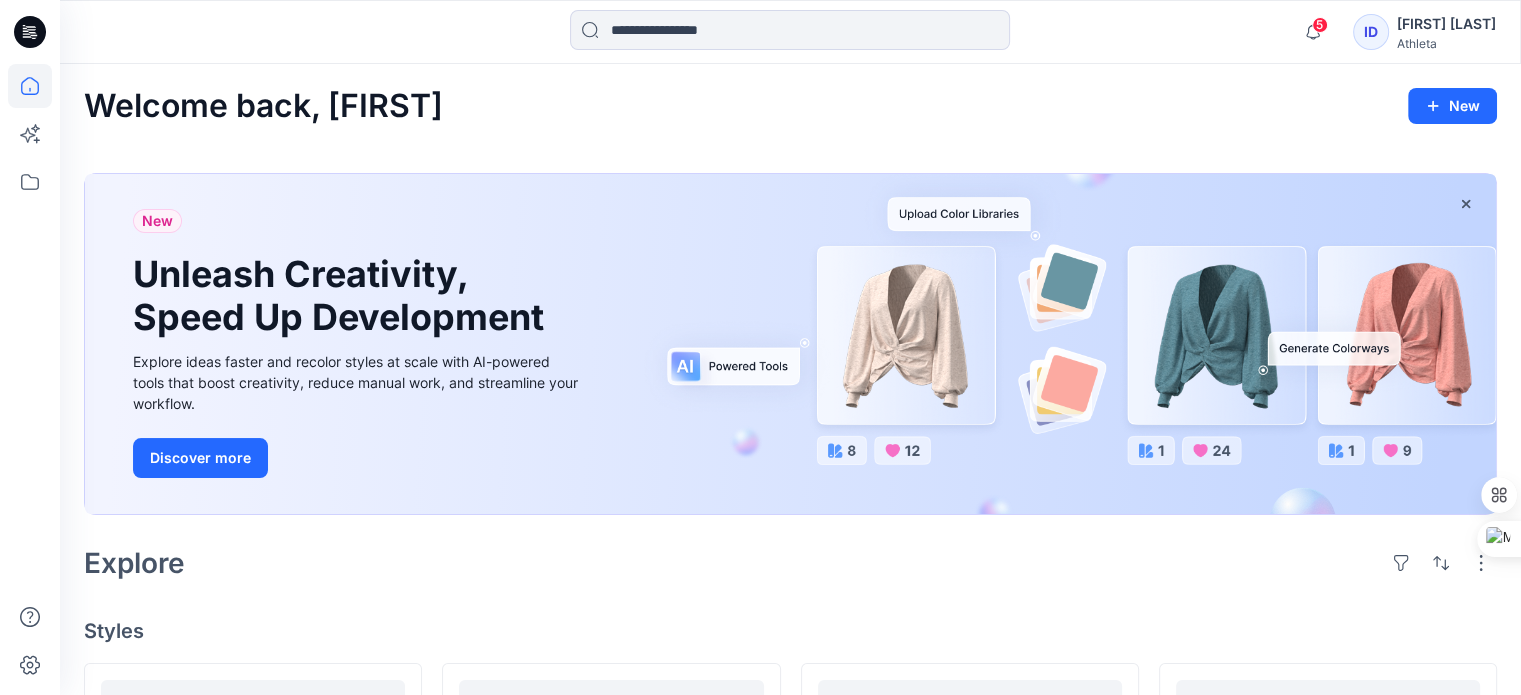click on "Welcome back, [FIRST] [LAST] Unleash Creativity, Speed Up Development Explore ideas faster and recolor styles at scale with AI-powered tools that boost creativity, reduce manual work, and streamline your workflow. Discover more Explore Styles A-D80287_827999 Updated a few seconds ago SU26 Updated a month ago RD1049904-COTTON HANDED OUTERWEAR Plain Piece Dye - Solid ATH-Abrasion Resistant ATH-Breathable ATH-Water Resistant Updated a month ago A-D80161_832245 Updated 3 hours ago RD1044188-ENDLESS Twill Piece Dye - Solid Breathable Packable Quick Dry Wicking Updated a month ago RD1052732-COTTON HANDED OUTERWEAR Plain Piece Dye - Solid ATH-Breathable ATH-UPF 40+ Breathable C0 DWR Water repellent Water resistant Wind Resistance Updated a month ago RD1049491-AIRLITE Plain Piece Dye - Solid Updated 20 days ago Loading..." at bounding box center [790, 915] 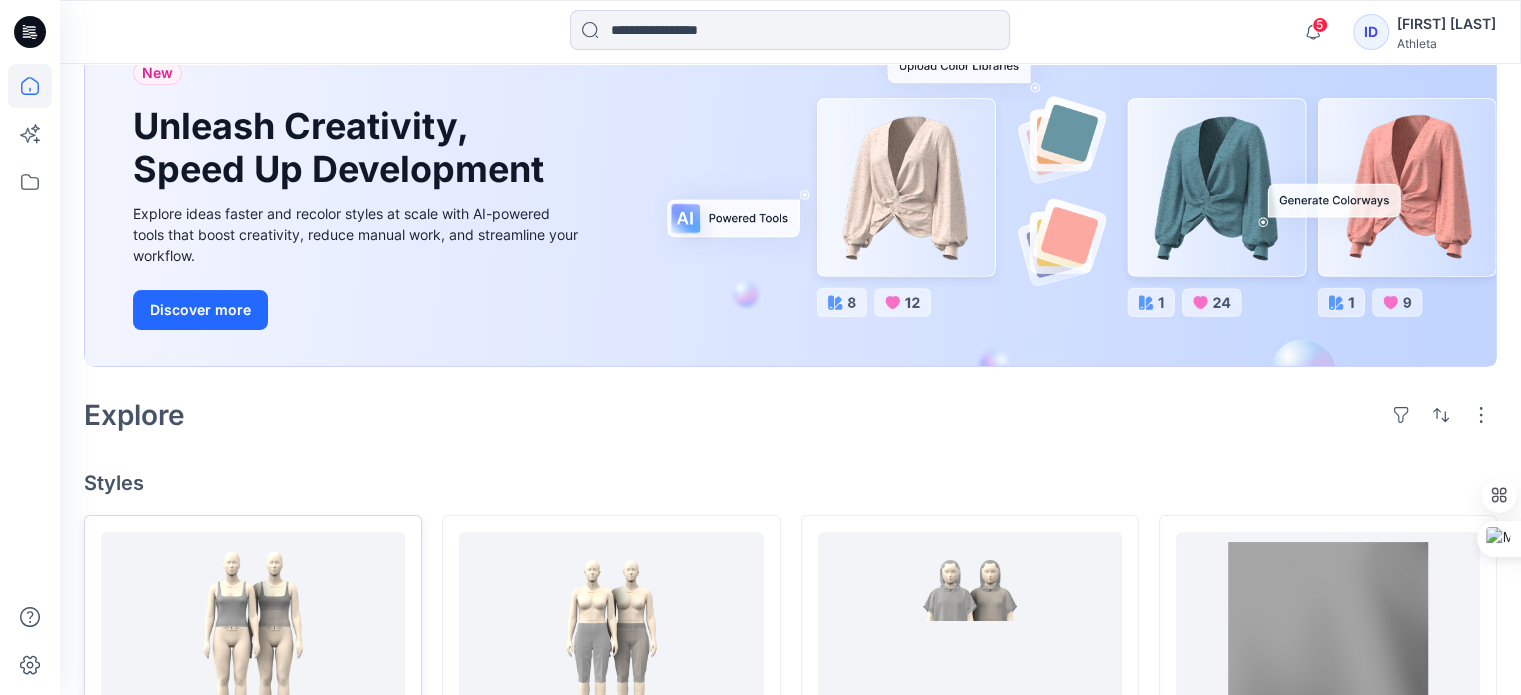 scroll, scrollTop: 500, scrollLeft: 0, axis: vertical 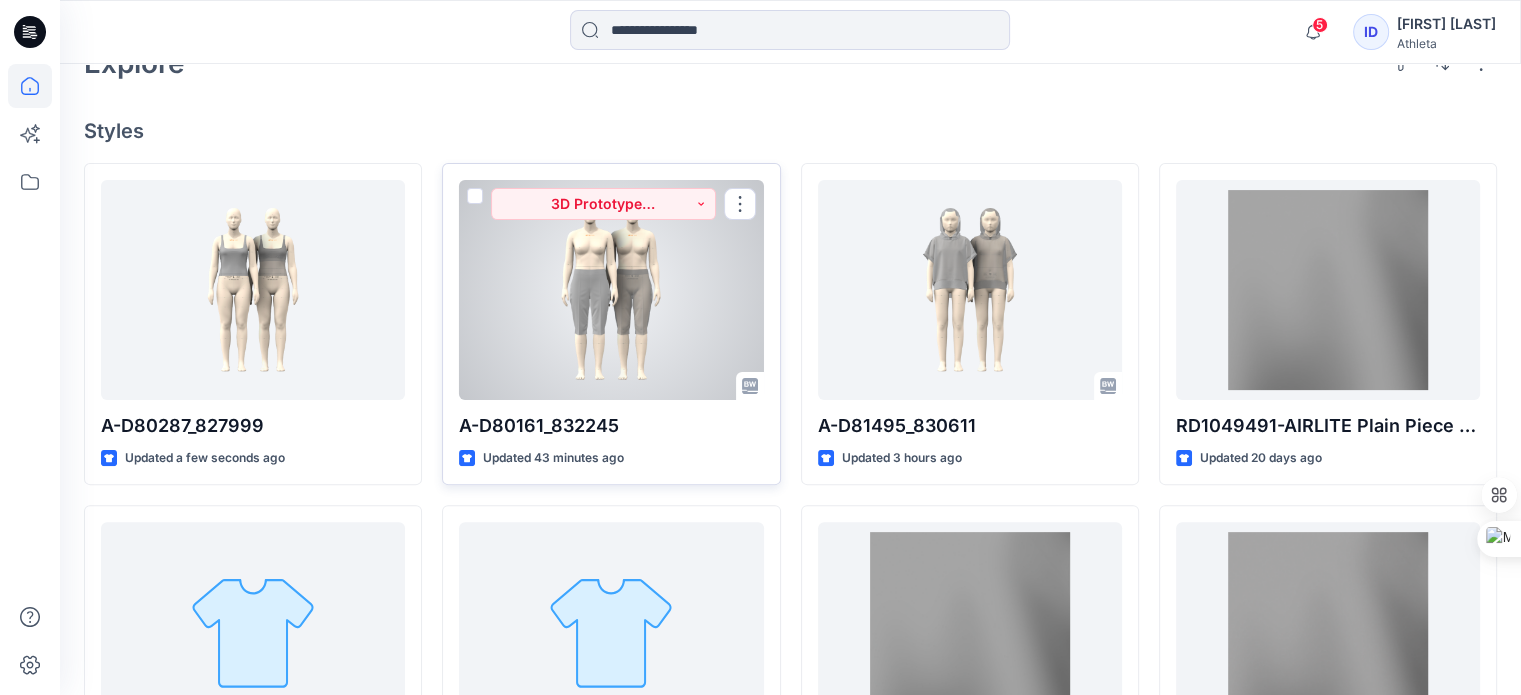 click at bounding box center [611, 290] 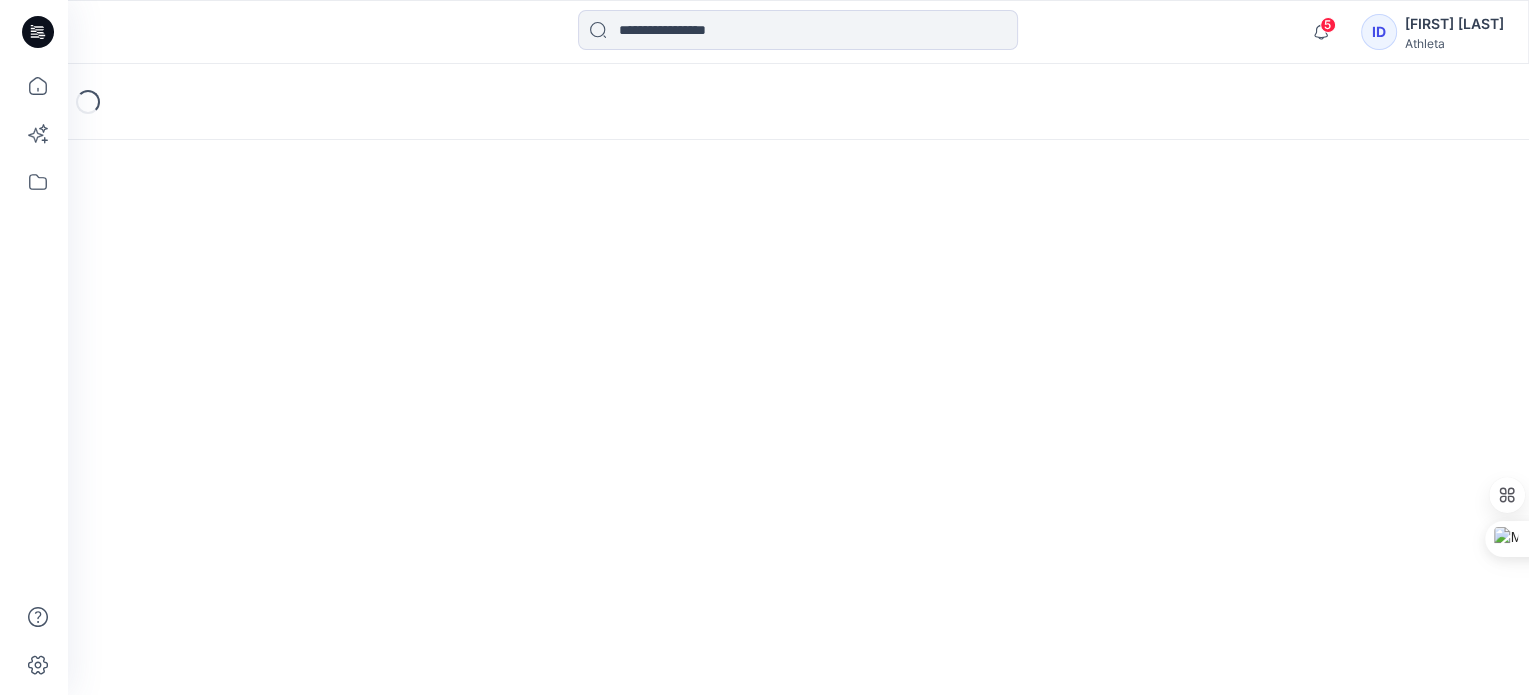 scroll, scrollTop: 0, scrollLeft: 0, axis: both 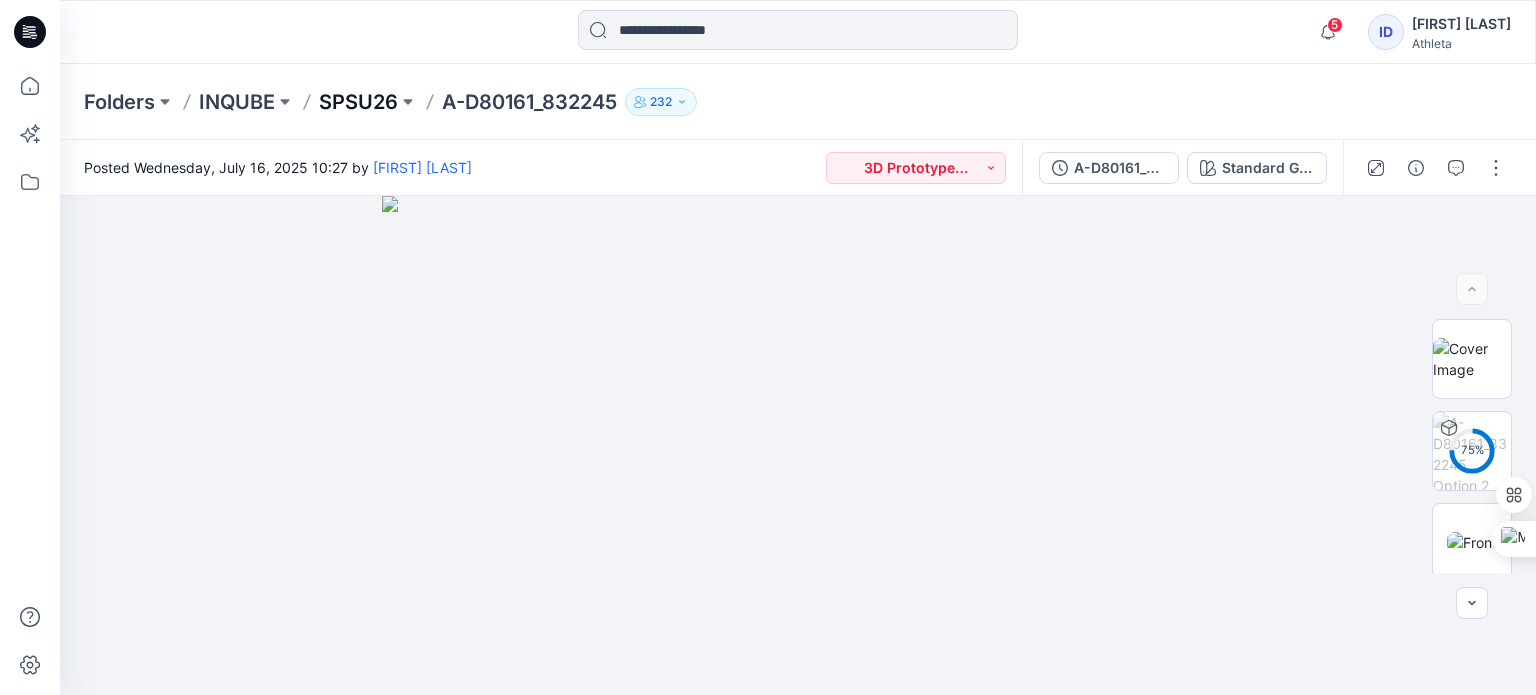click on "SPSU26" at bounding box center [358, 102] 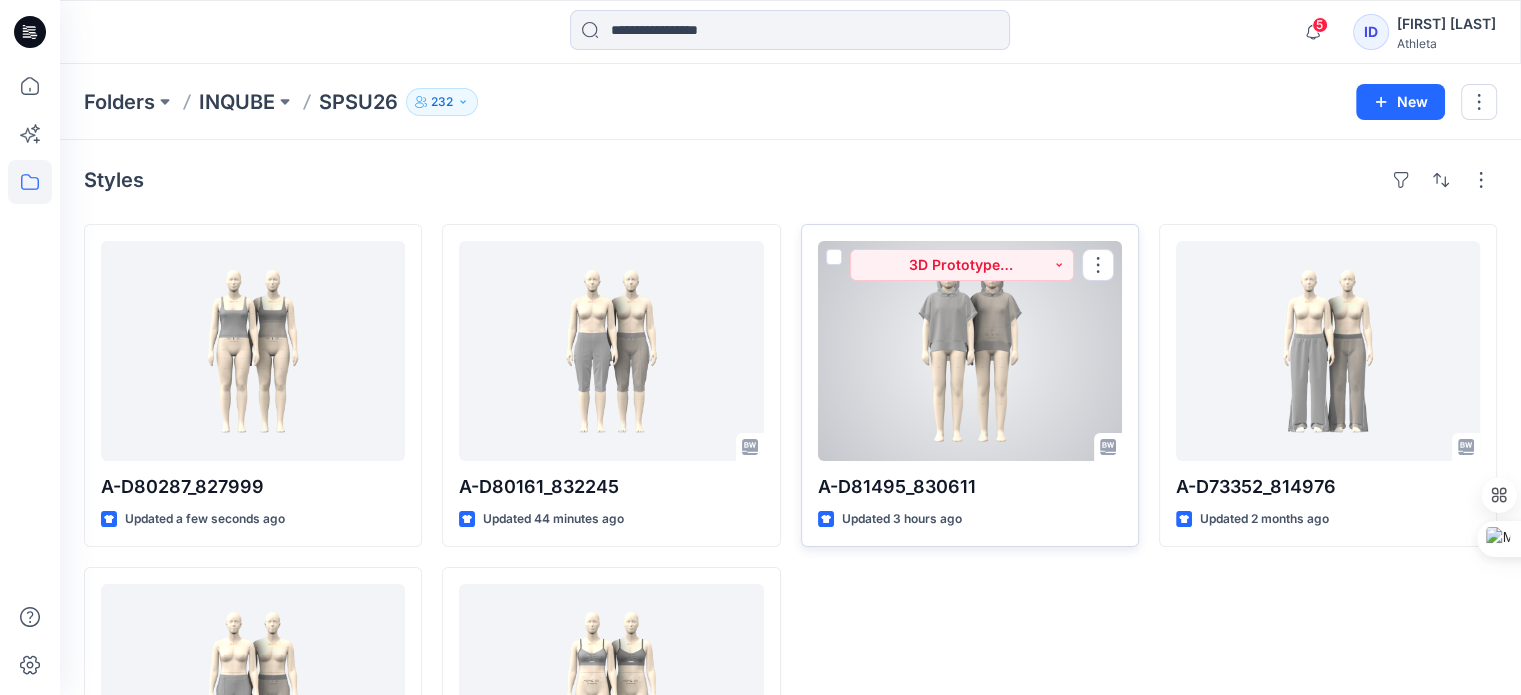 click at bounding box center (970, 351) 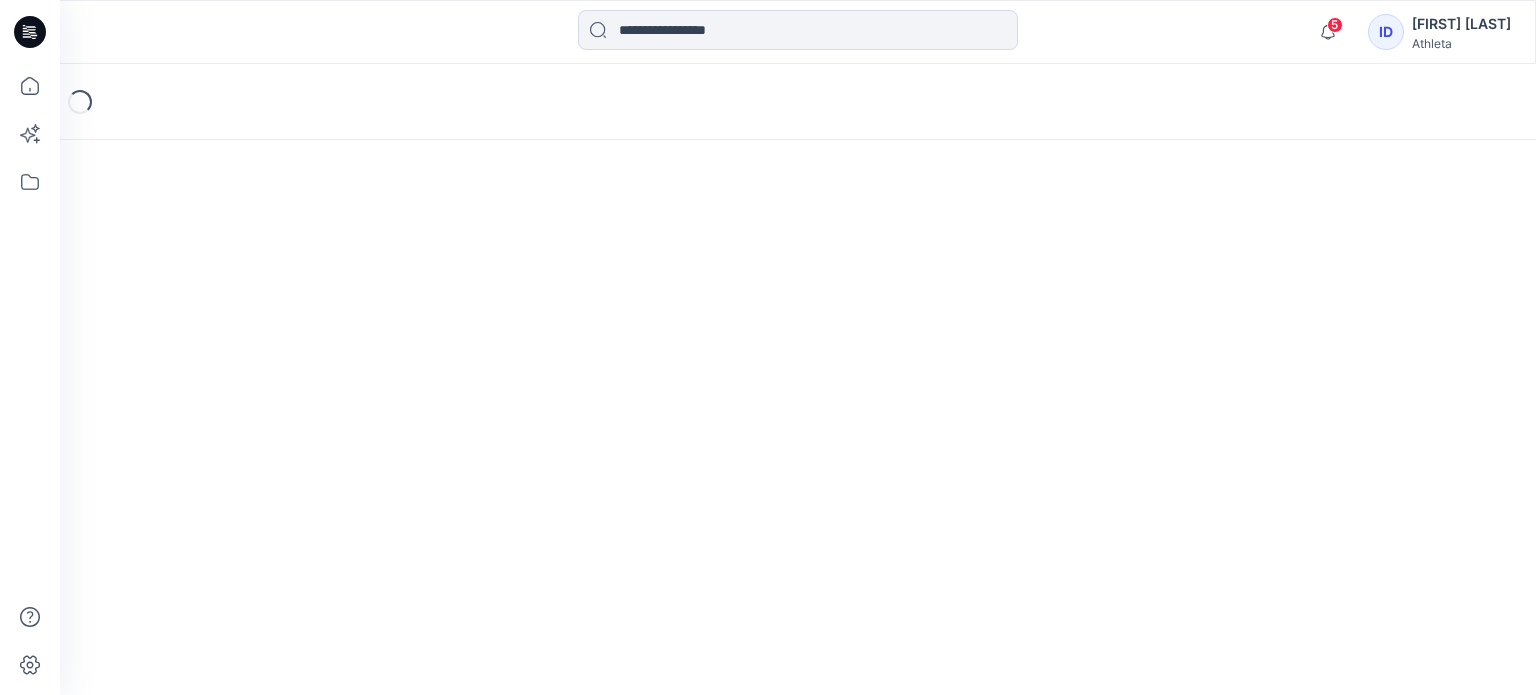 scroll, scrollTop: 0, scrollLeft: 0, axis: both 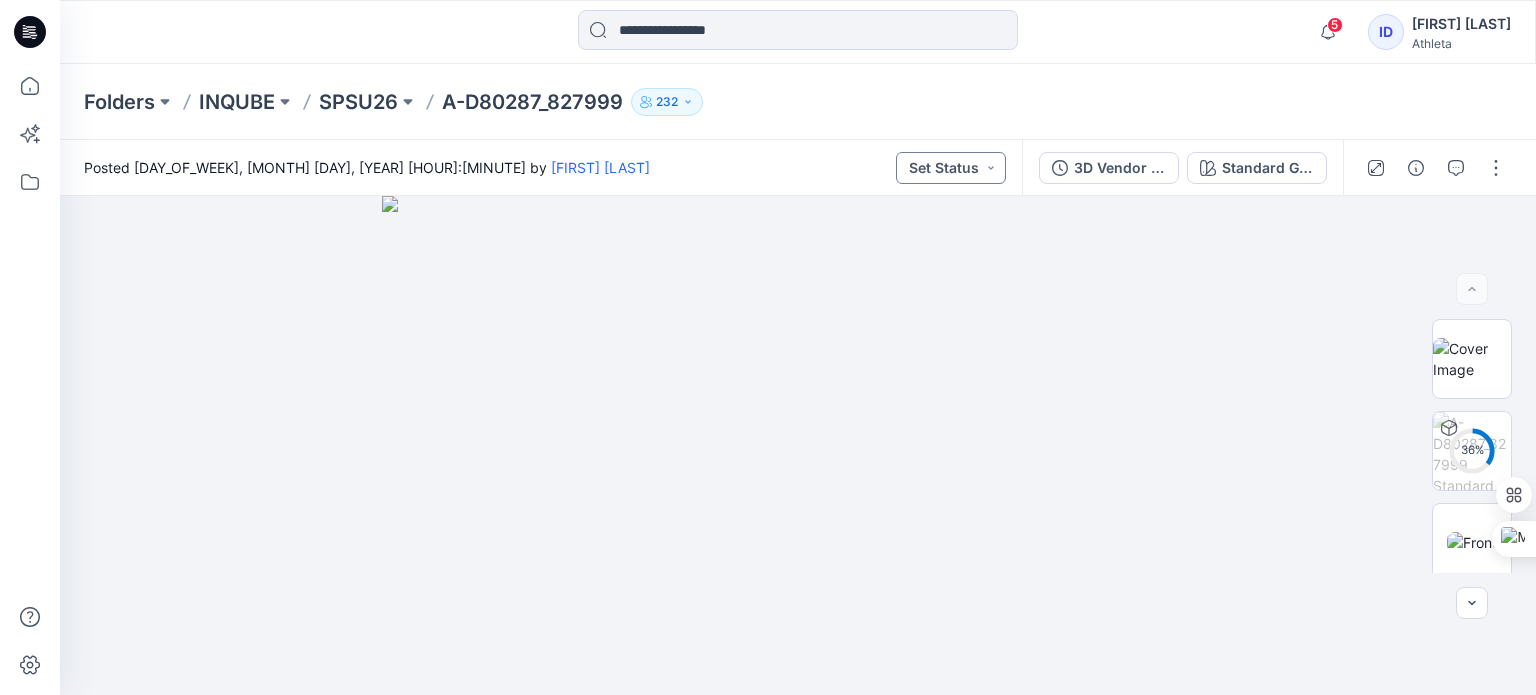 click on "Set Status" at bounding box center (951, 168) 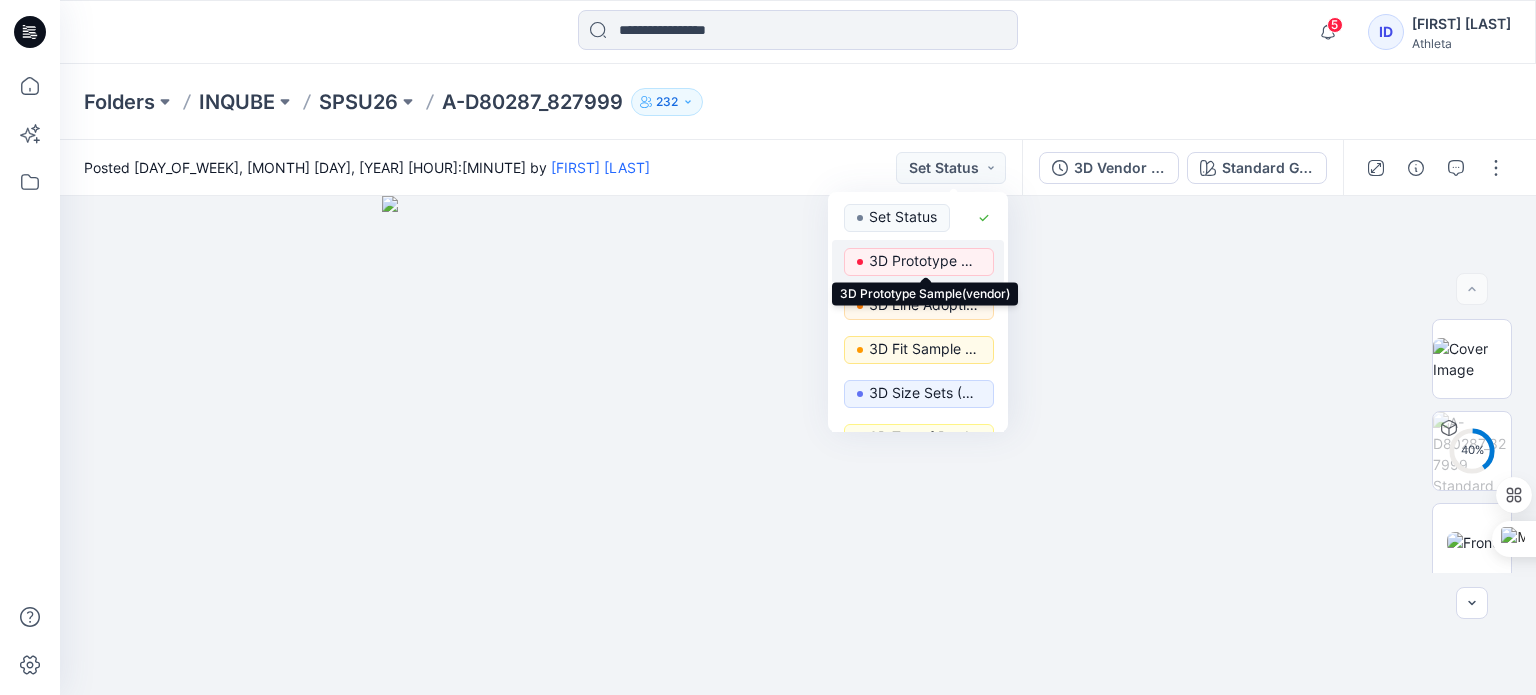 click on "3D Prototype Sample(vendor)" at bounding box center (925, 261) 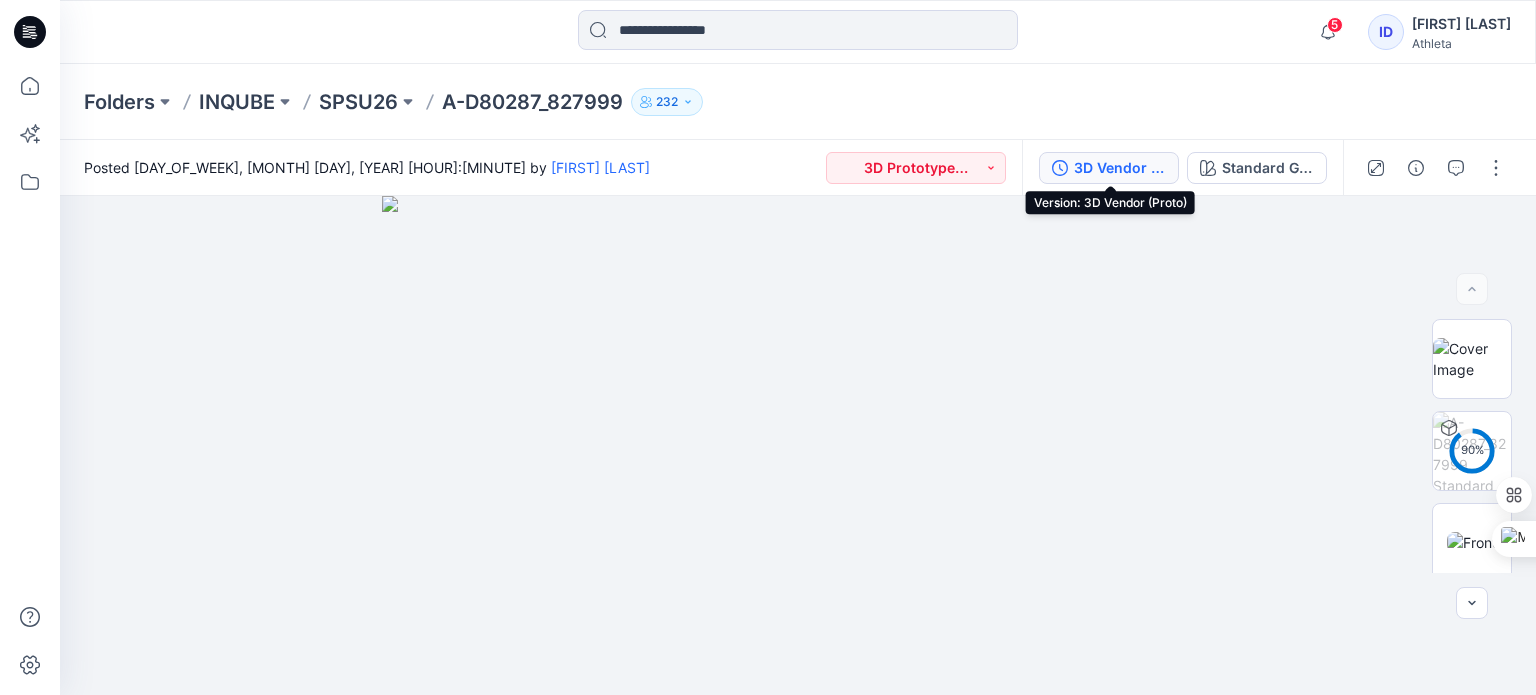 click on "3D Vendor (Proto)" at bounding box center (1120, 168) 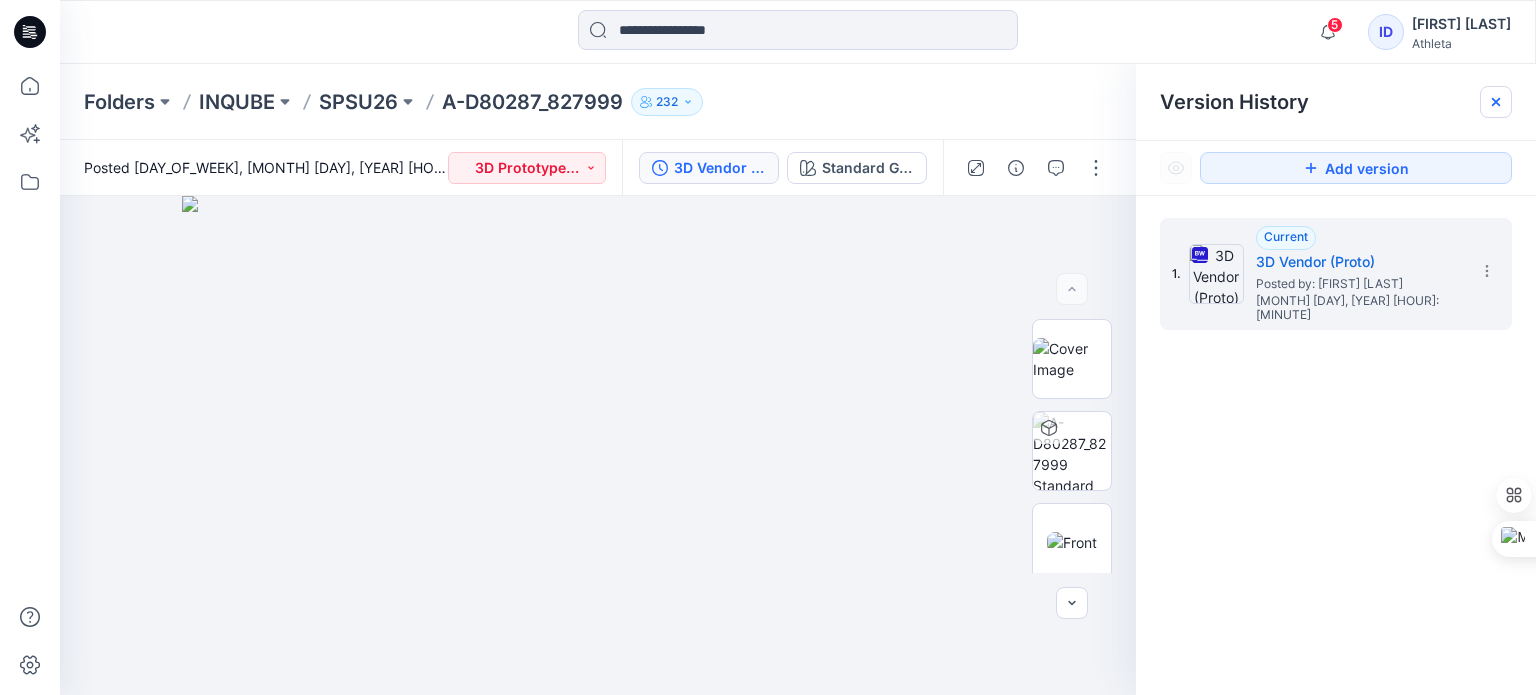click 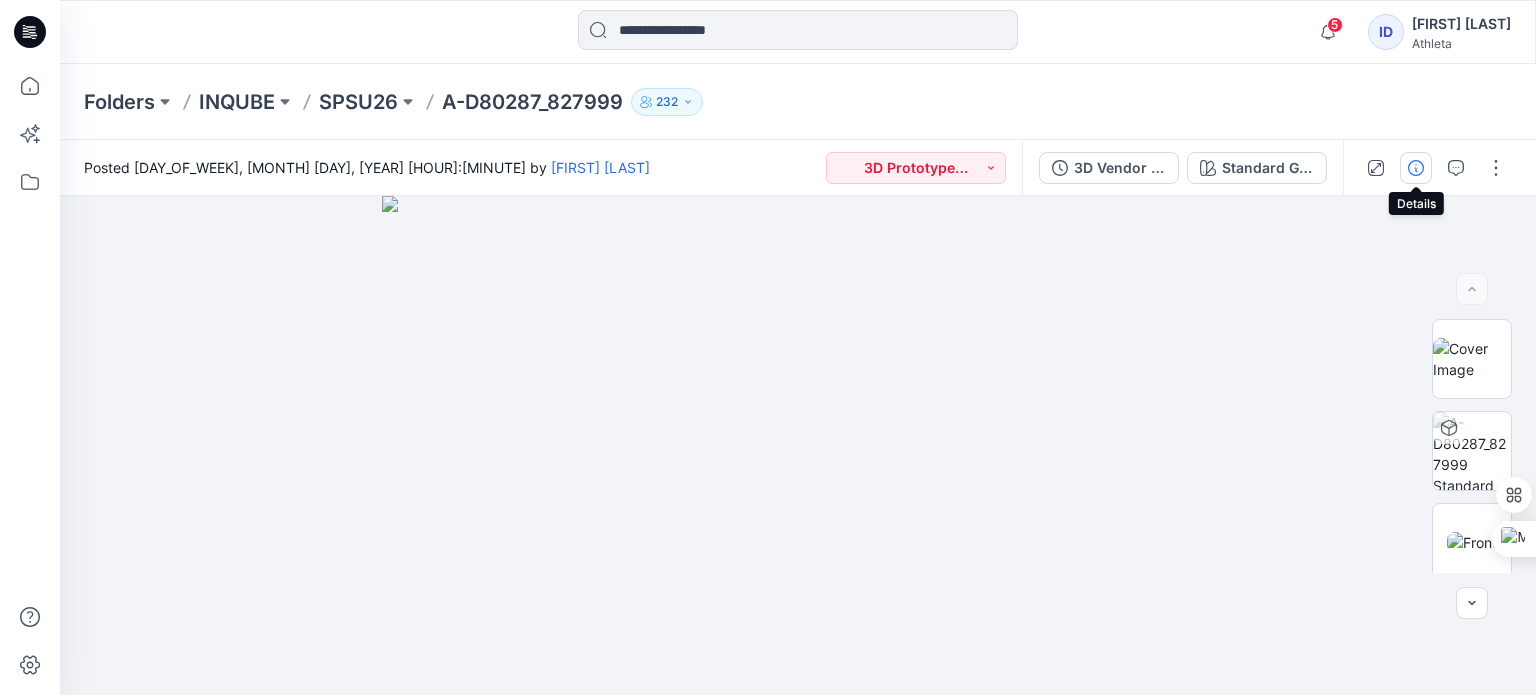 click 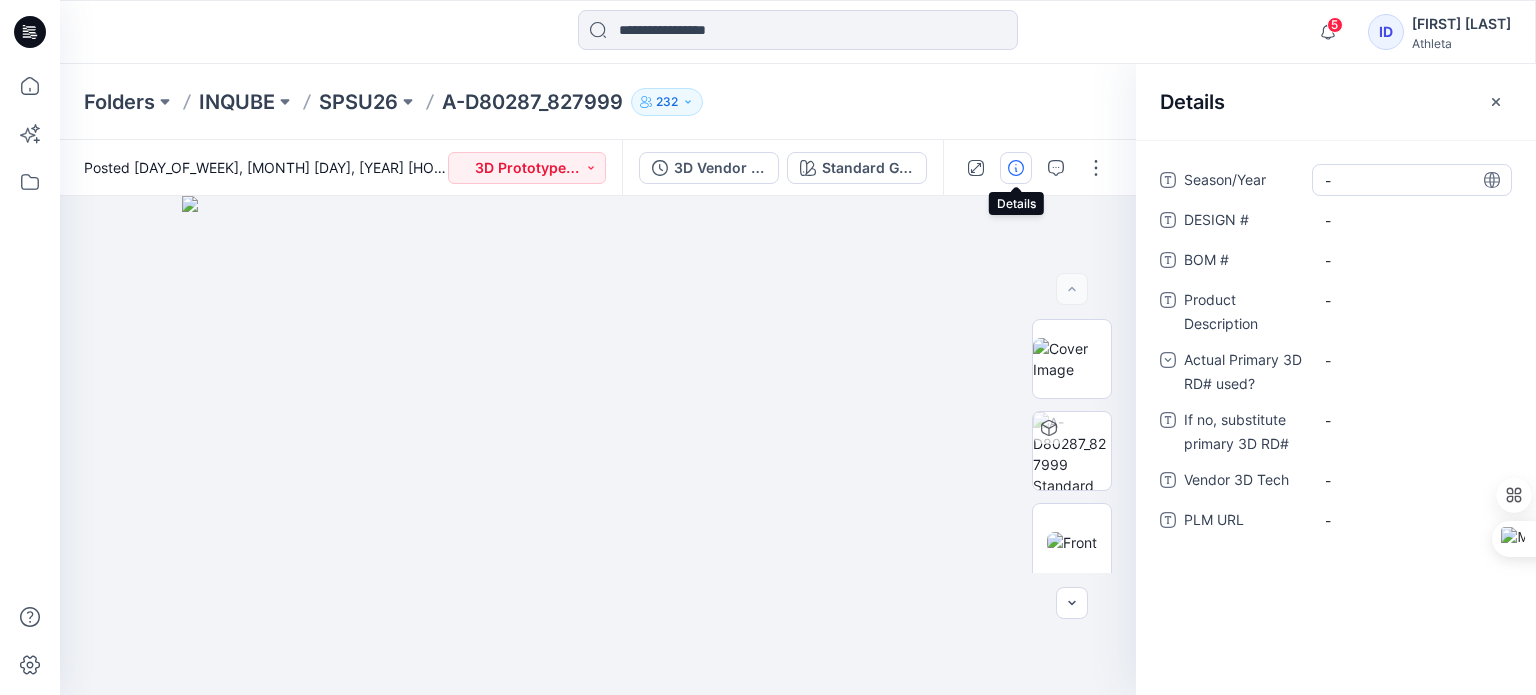click on "-" at bounding box center (1412, 180) 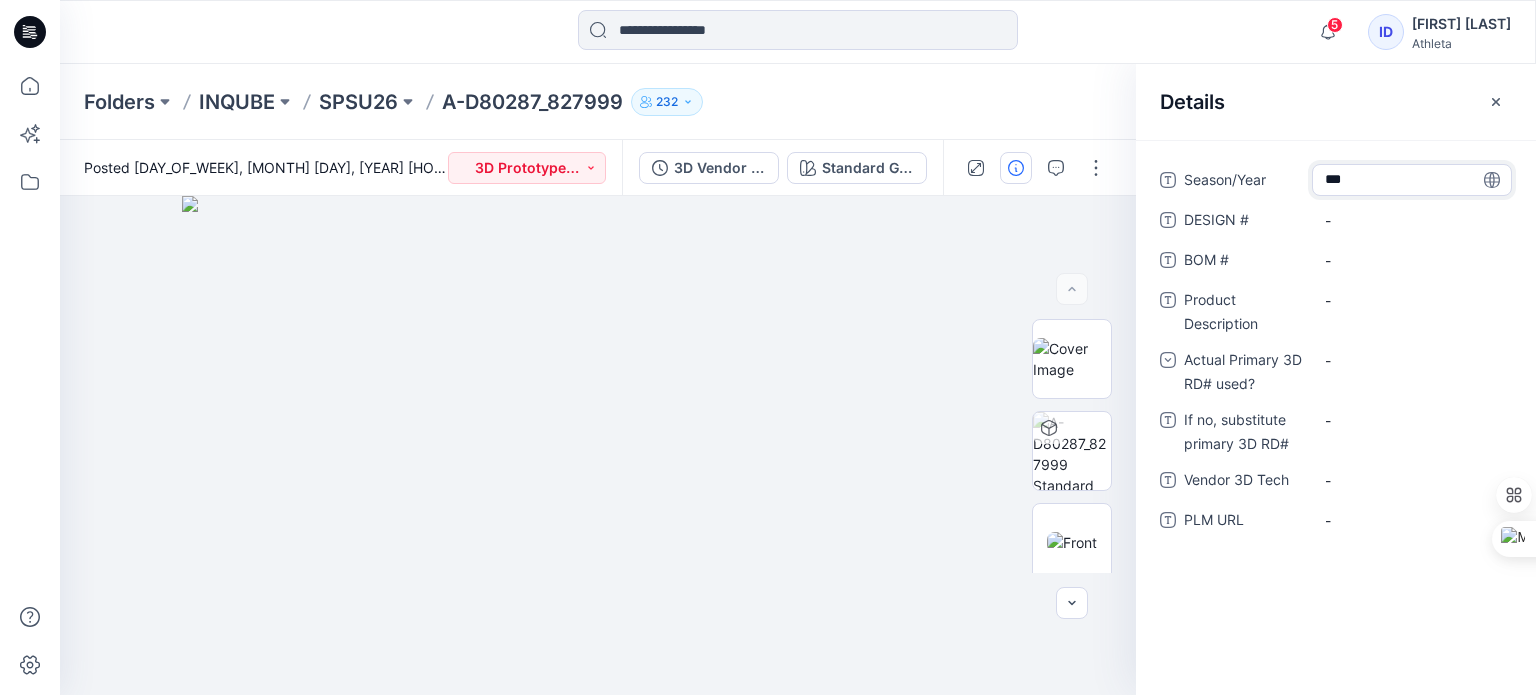 type on "****" 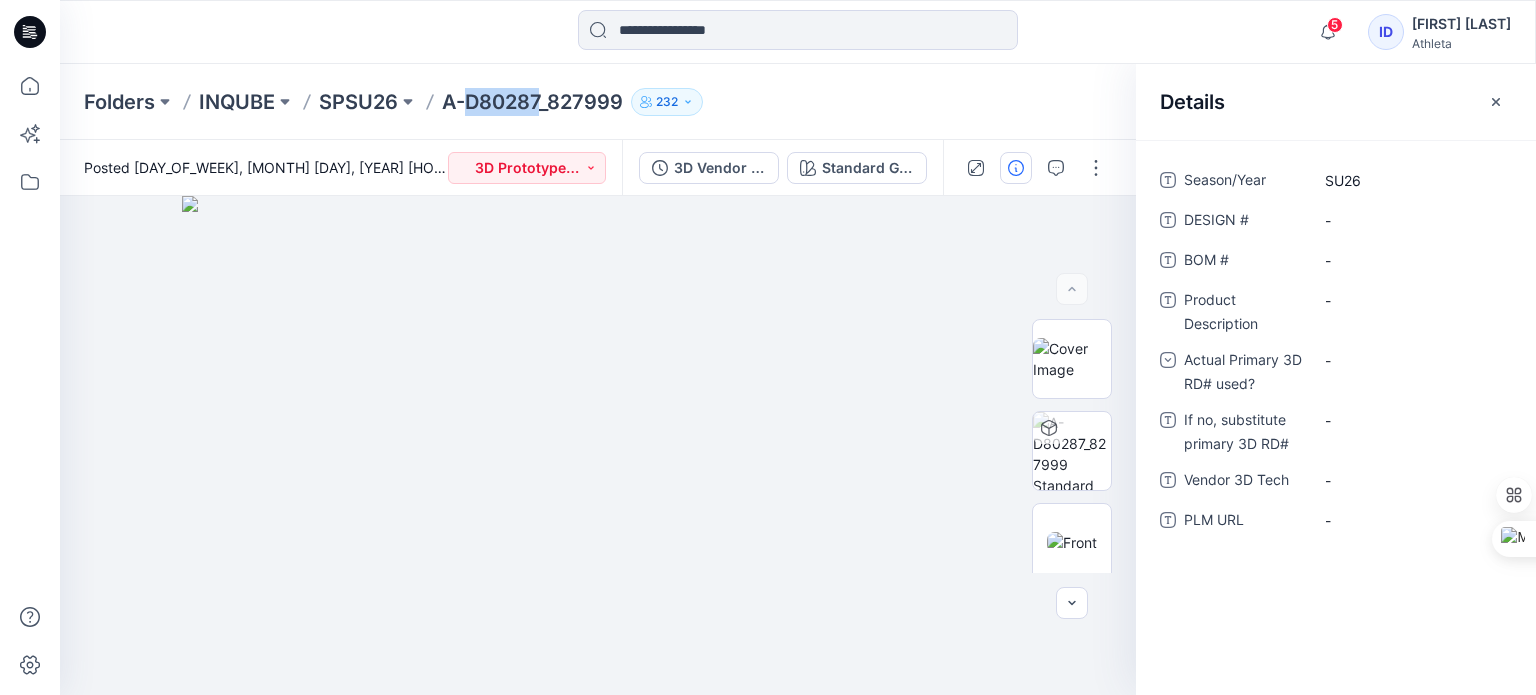 drag, startPoint x: 536, startPoint y: 97, endPoint x: 468, endPoint y: 102, distance: 68.18358 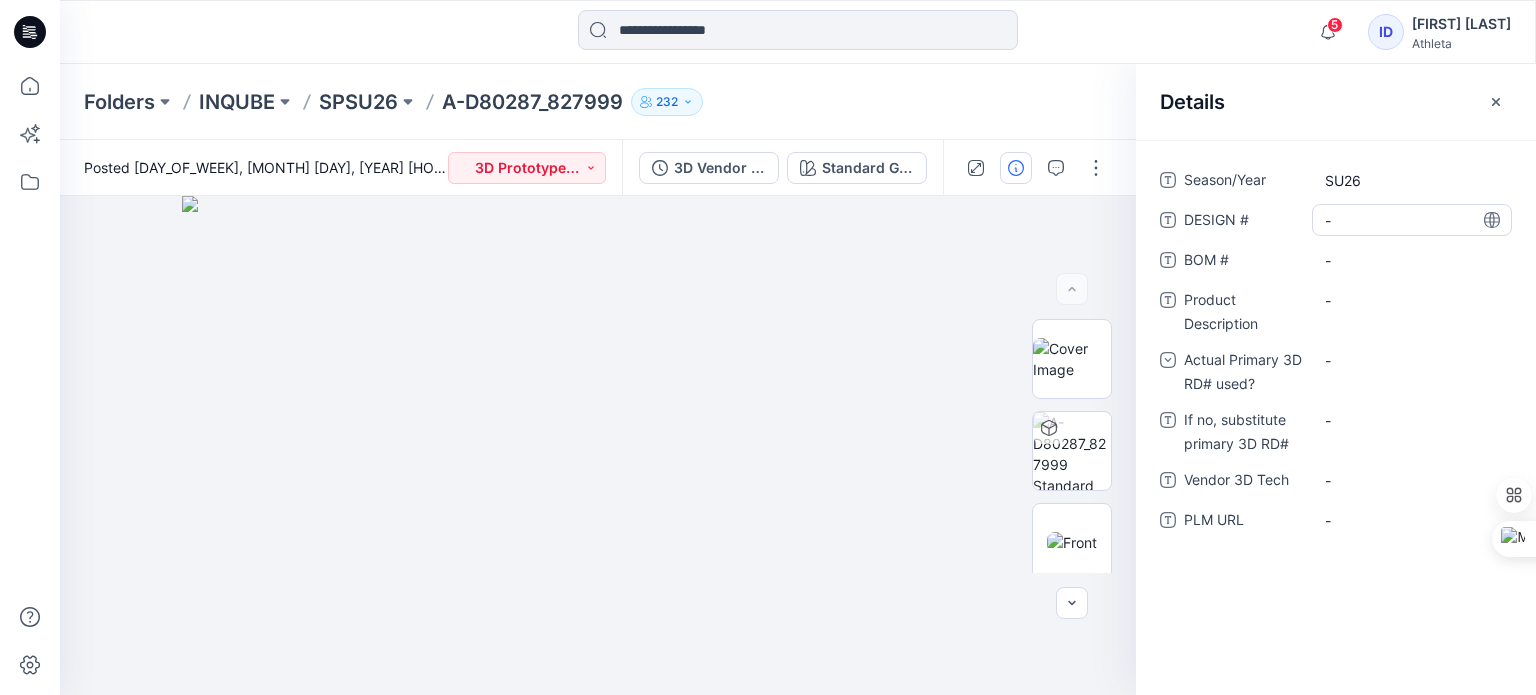 click on "-" at bounding box center (1412, 220) 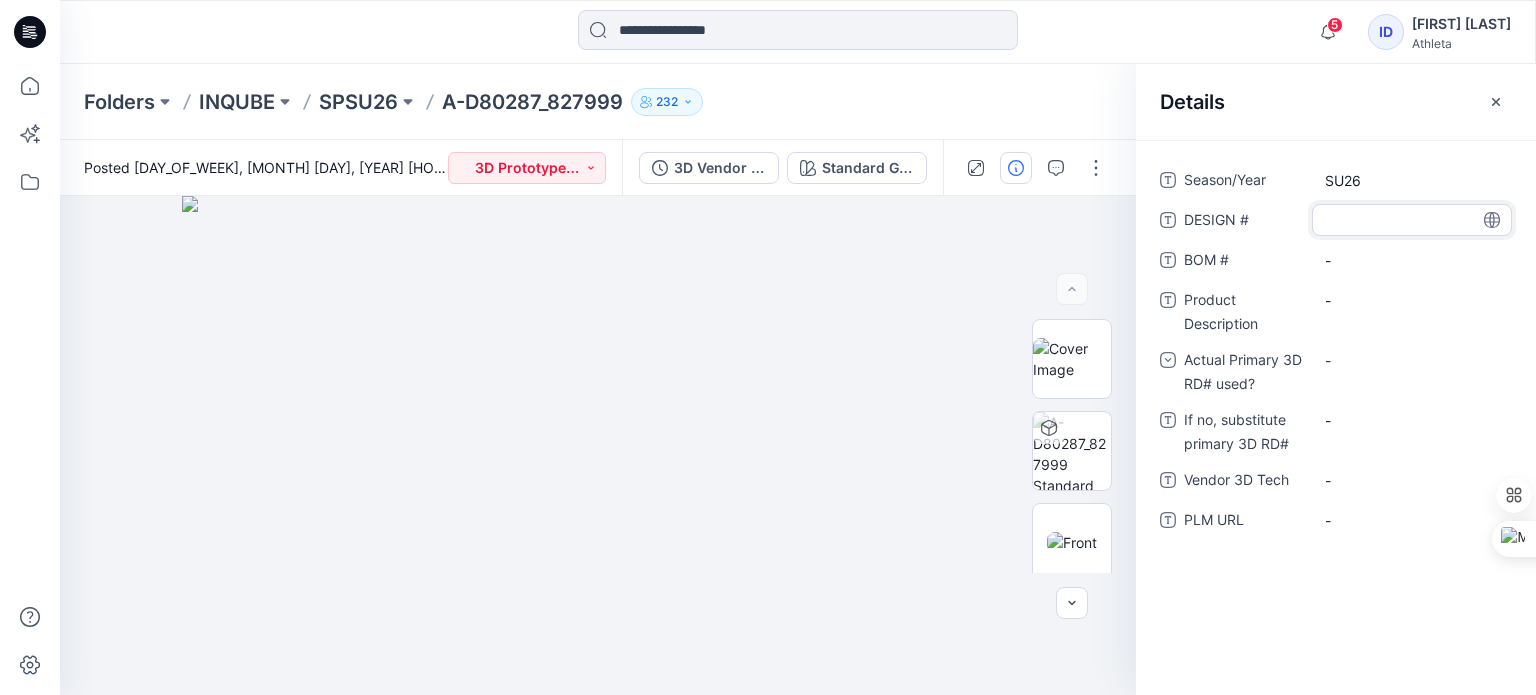 type on "******" 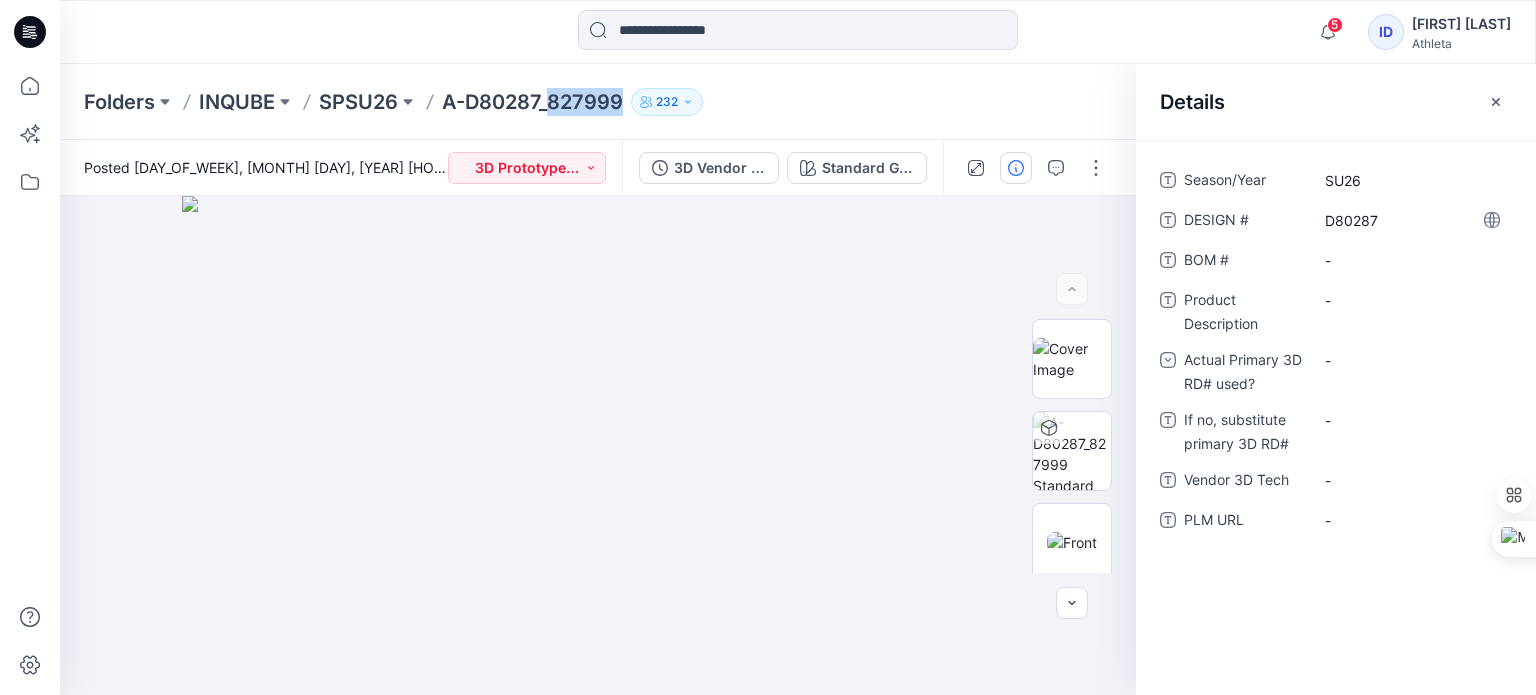 drag, startPoint x: 622, startPoint y: 105, endPoint x: 553, endPoint y: 103, distance: 69.02898 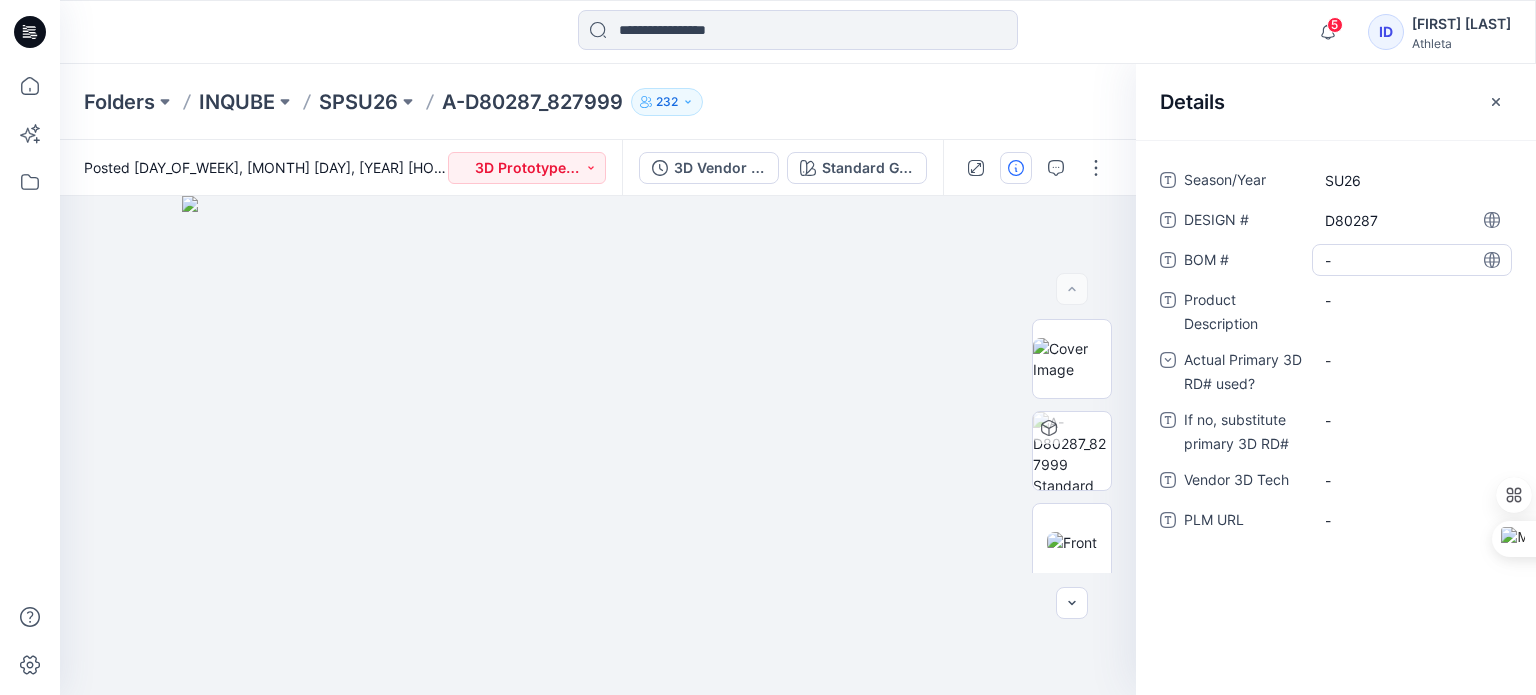 click on "-" at bounding box center (1412, 260) 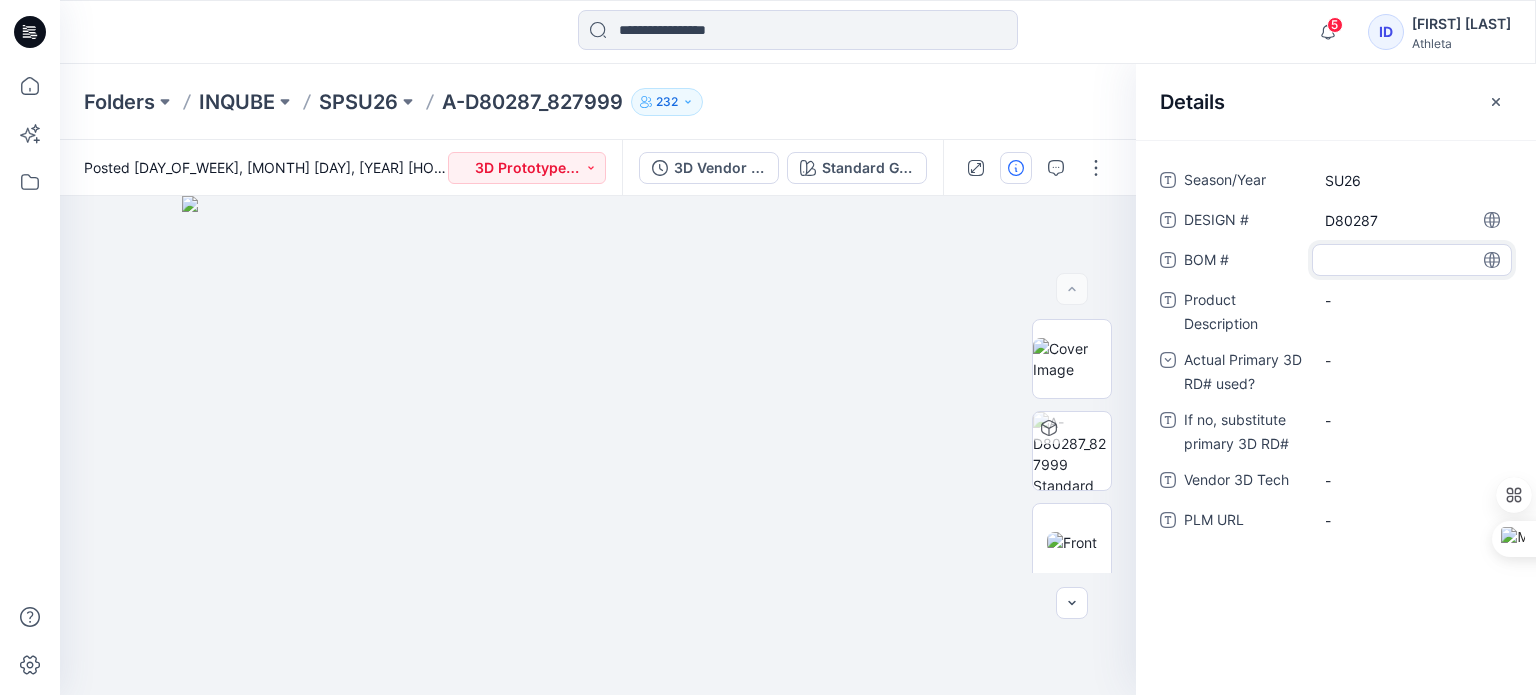 type on "******" 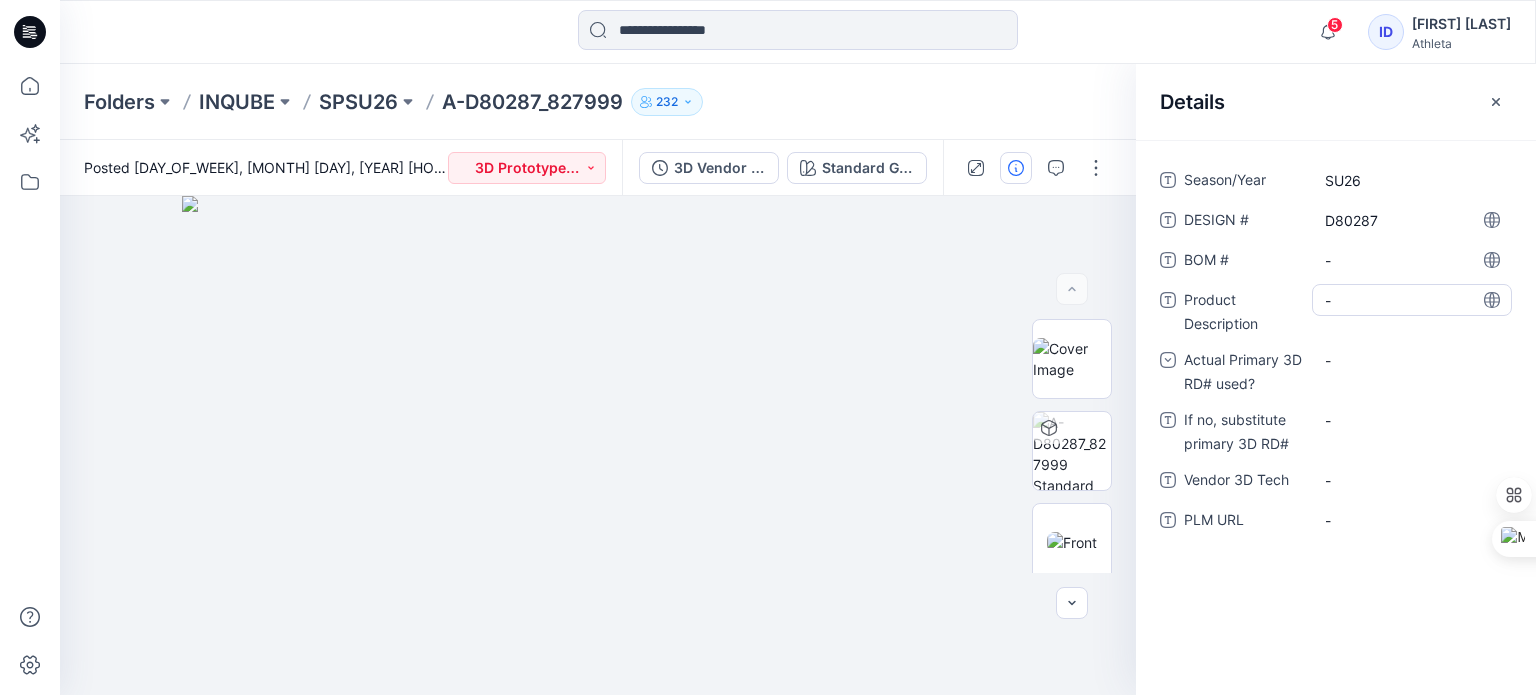 click on "-" at bounding box center [1412, 300] 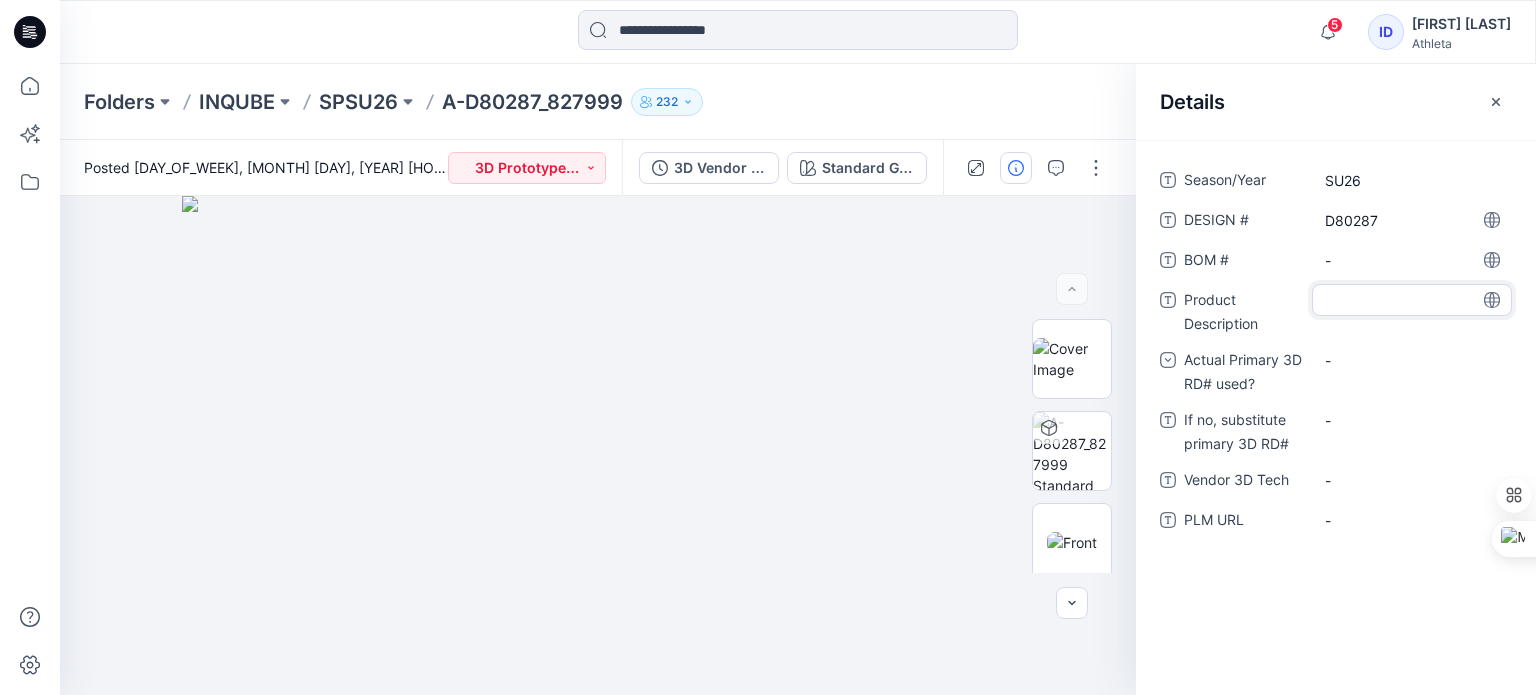 type on "**********" 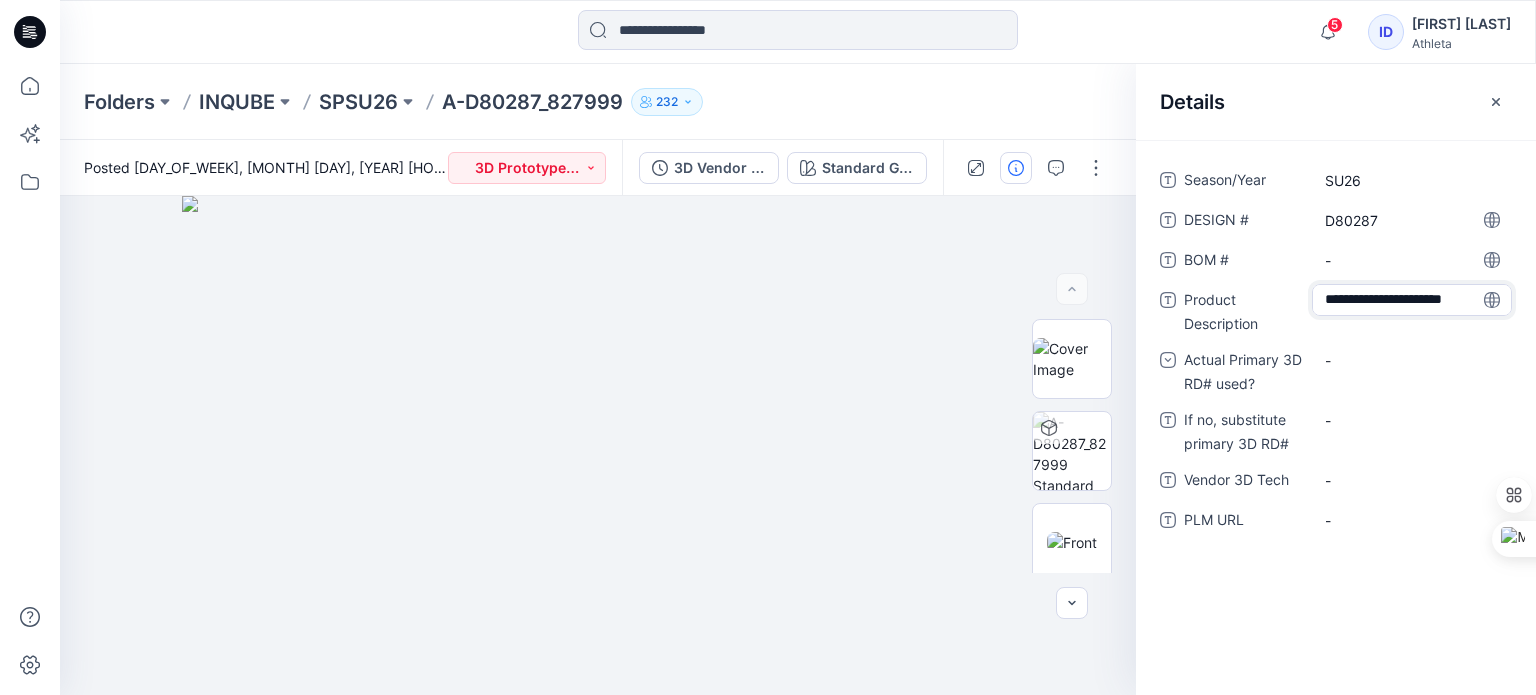 scroll, scrollTop: 34, scrollLeft: 0, axis: vertical 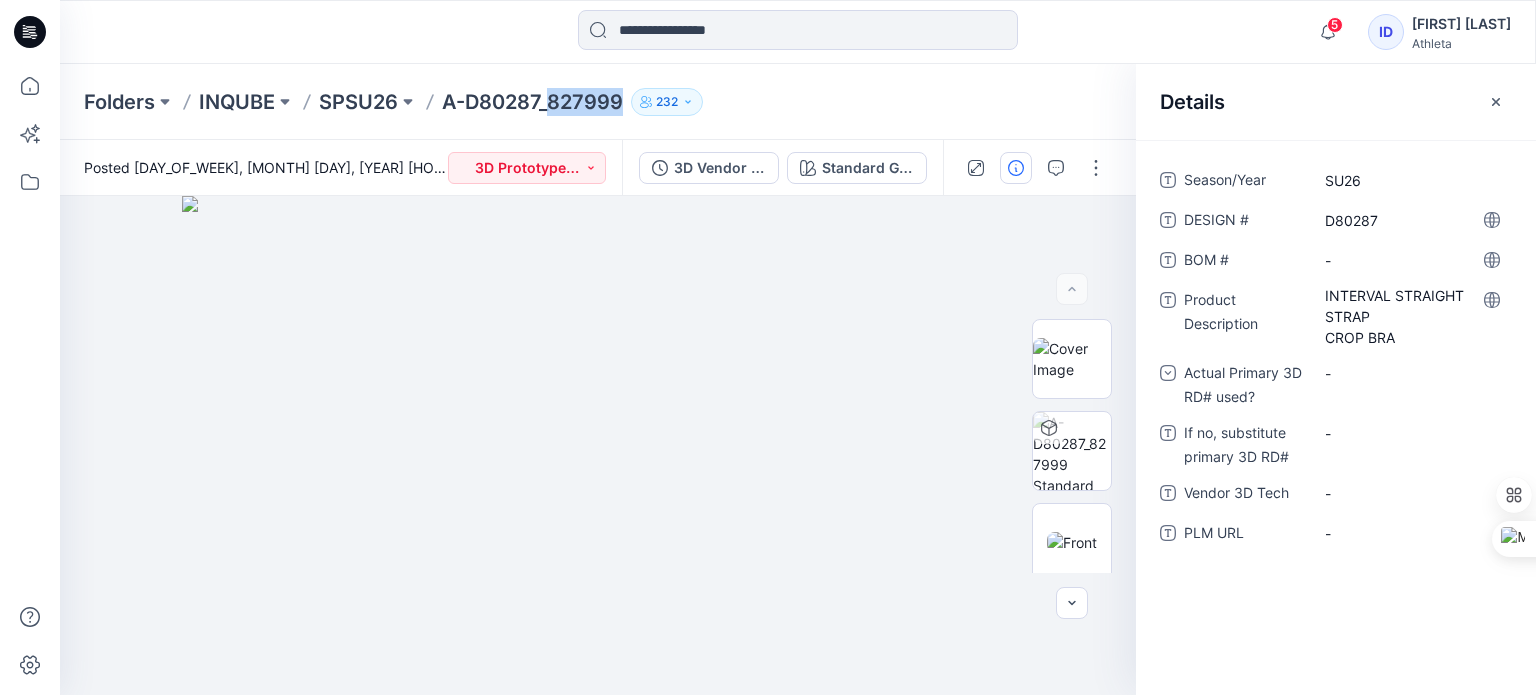 drag, startPoint x: 621, startPoint y: 109, endPoint x: 552, endPoint y: 104, distance: 69.18092 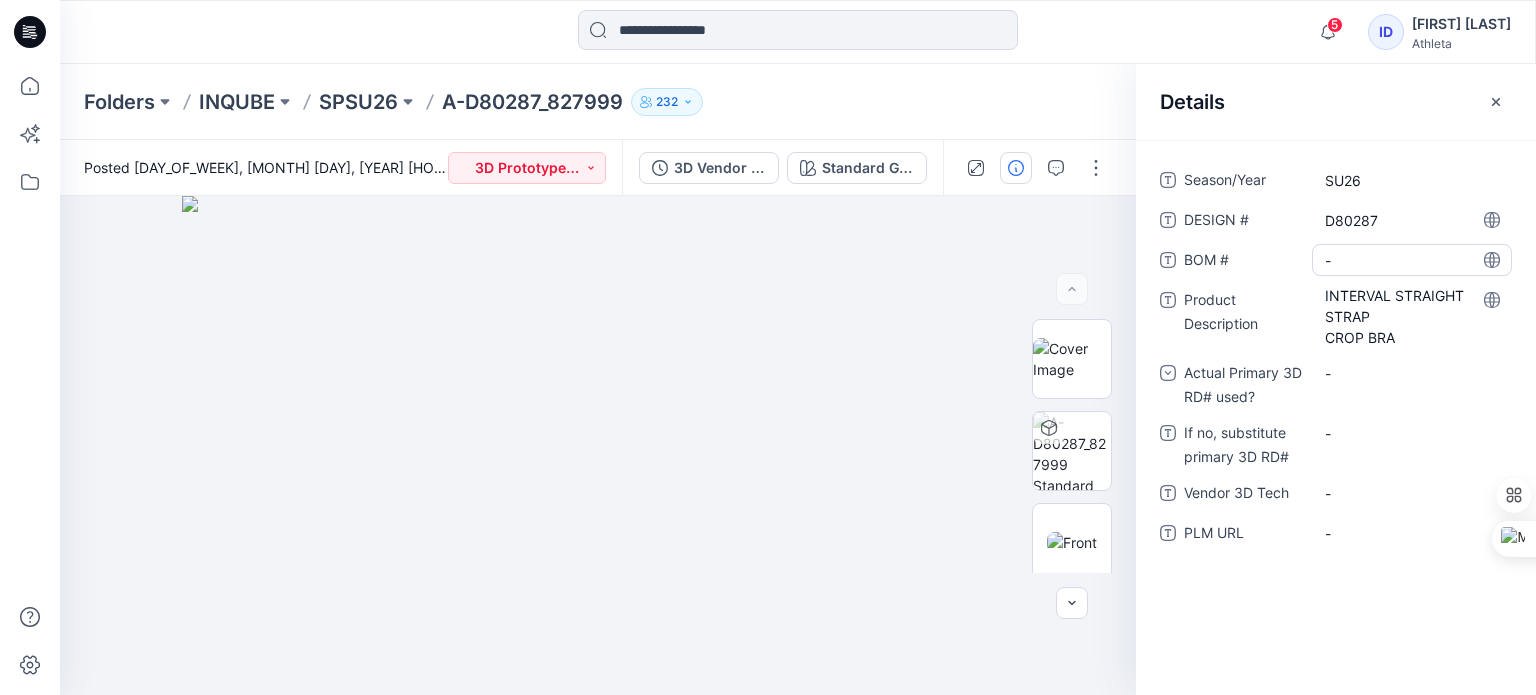 click on "-" at bounding box center [1412, 260] 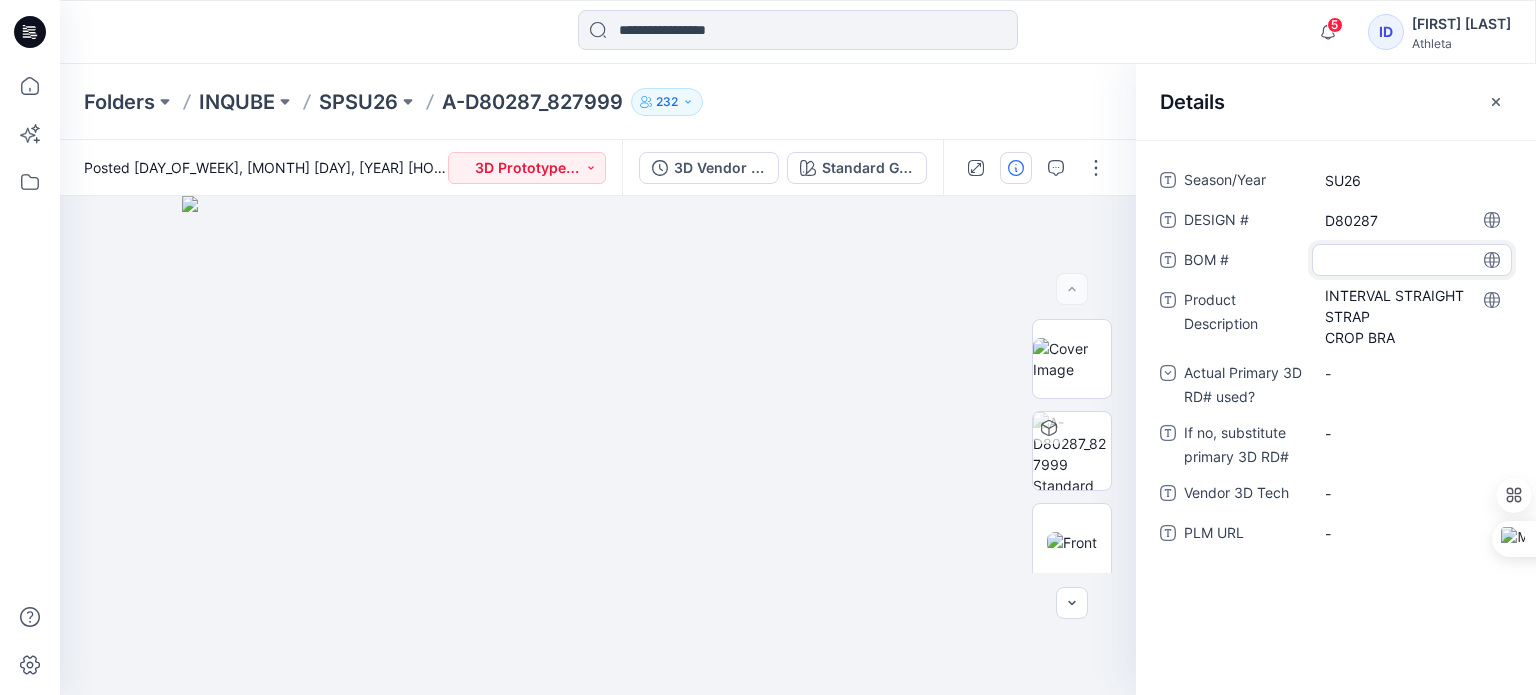 type on "******" 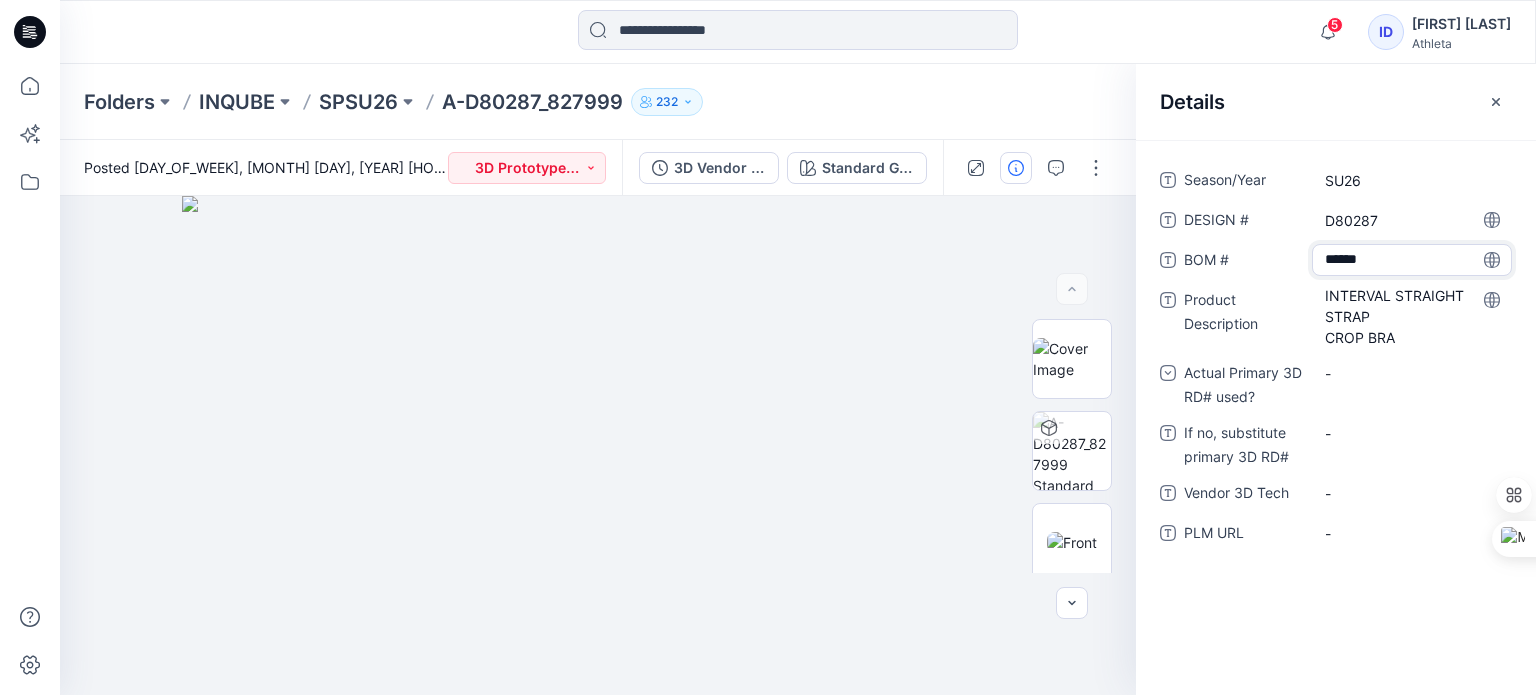 click on "Details" at bounding box center [1336, 101] 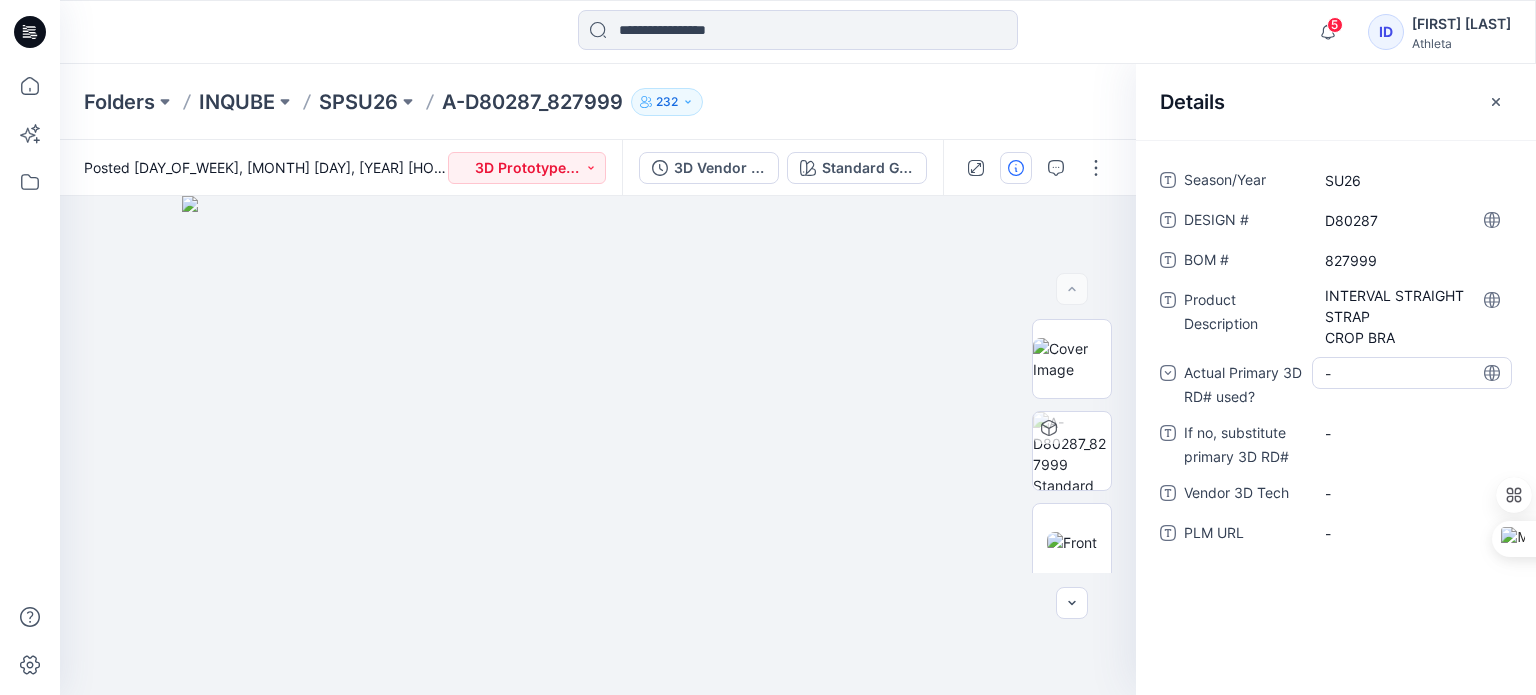 click on "-" at bounding box center [1412, 373] 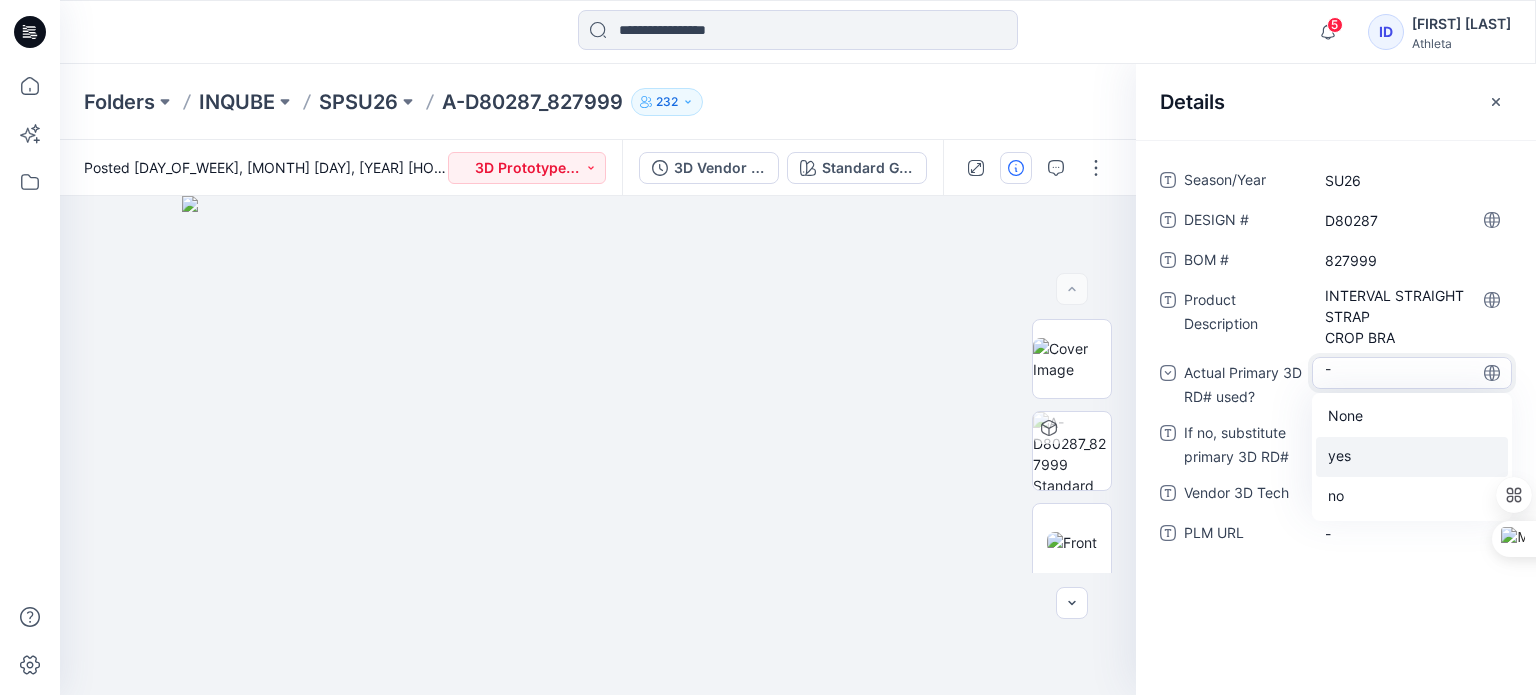 click on "yes" at bounding box center [1412, 457] 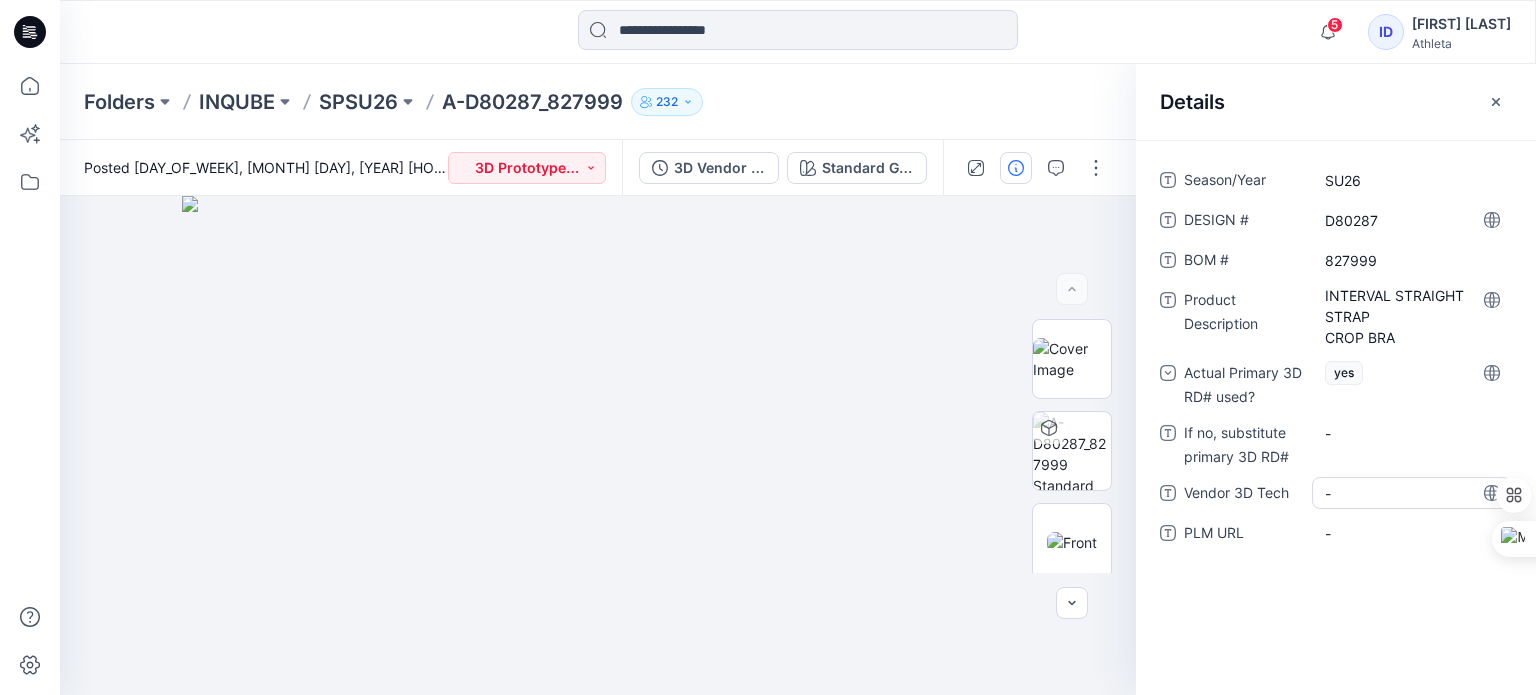 click on "-" at bounding box center (1412, 493) 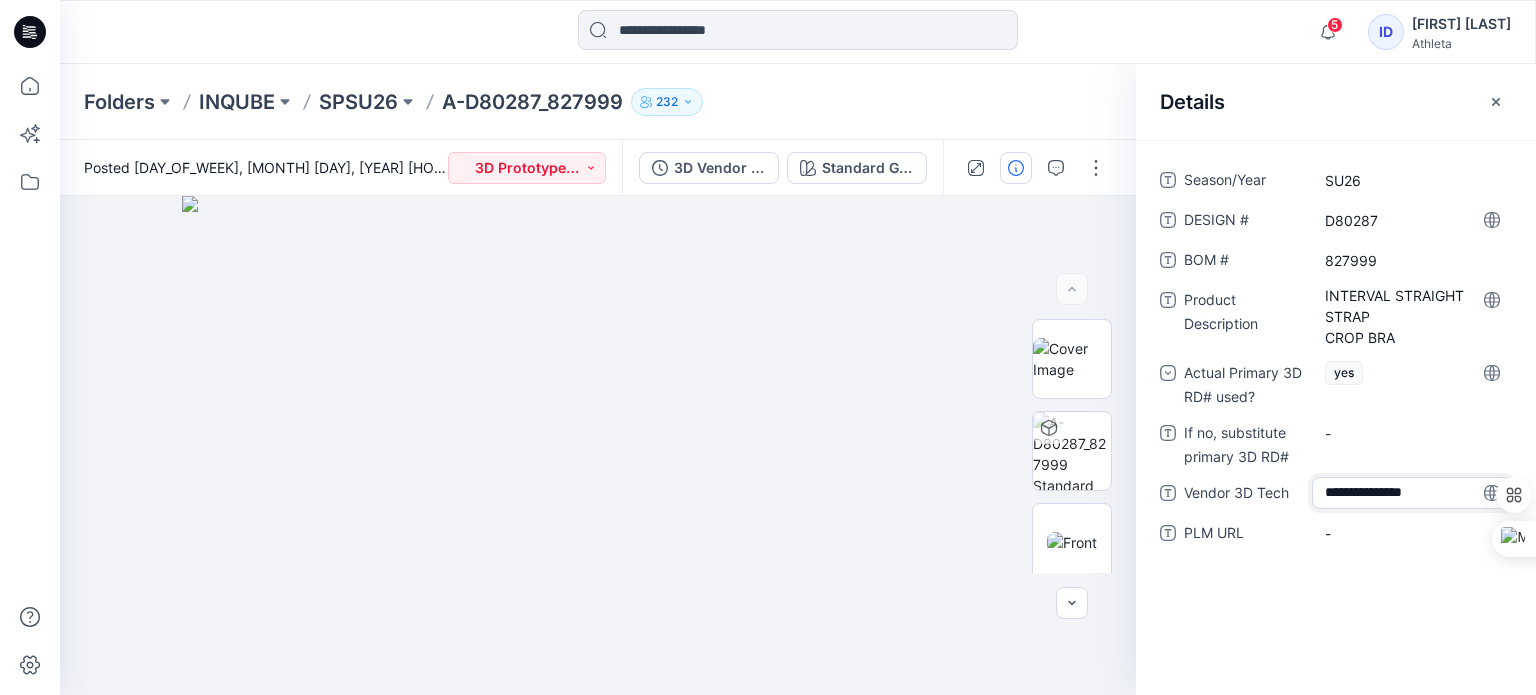 type on "**********" 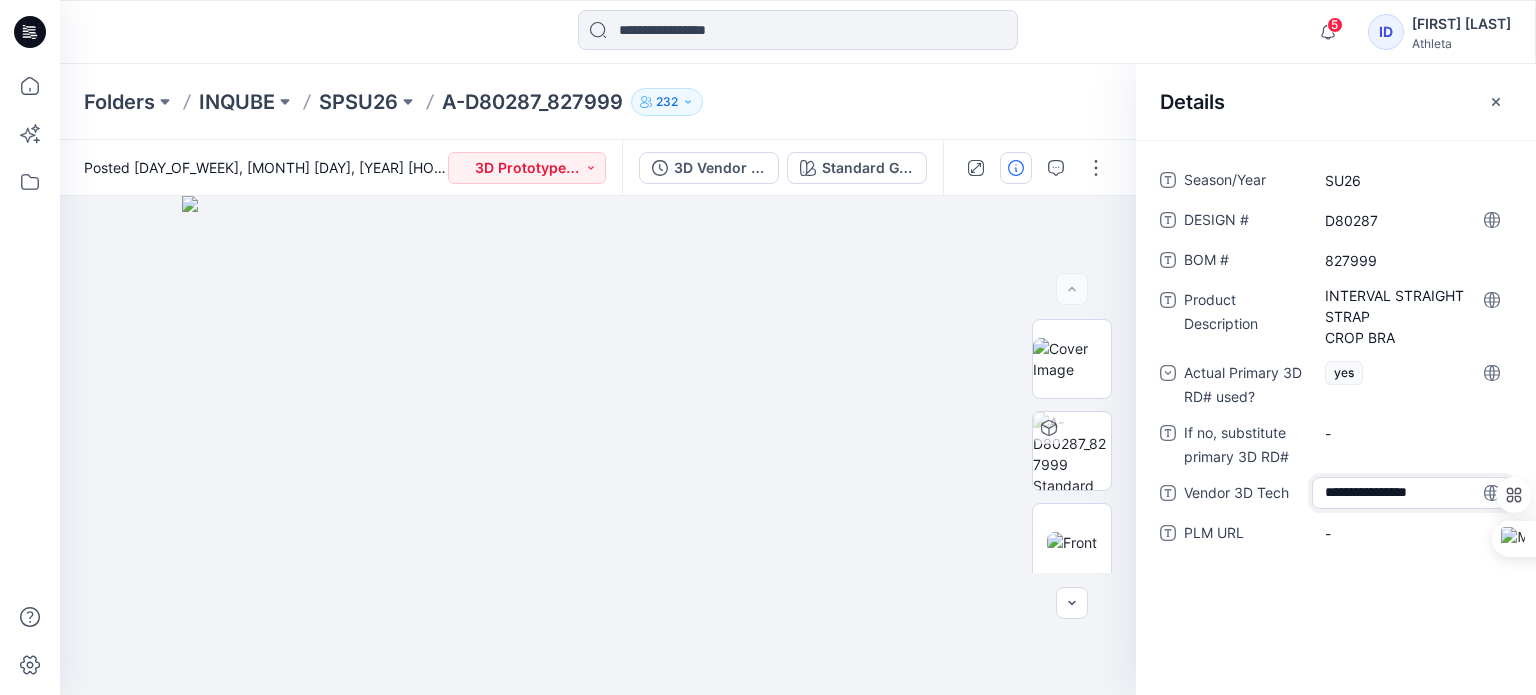 click on "**********" at bounding box center (1336, 417) 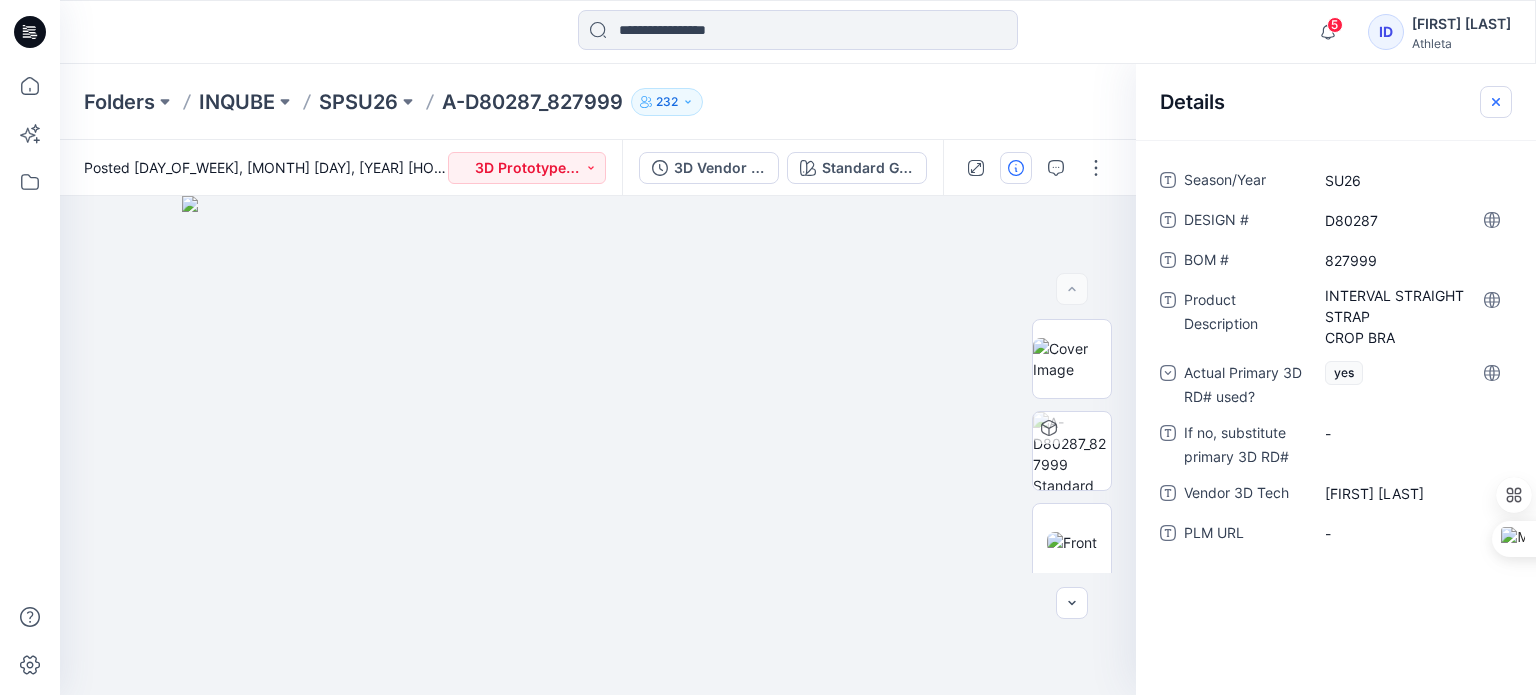 click at bounding box center (1496, 102) 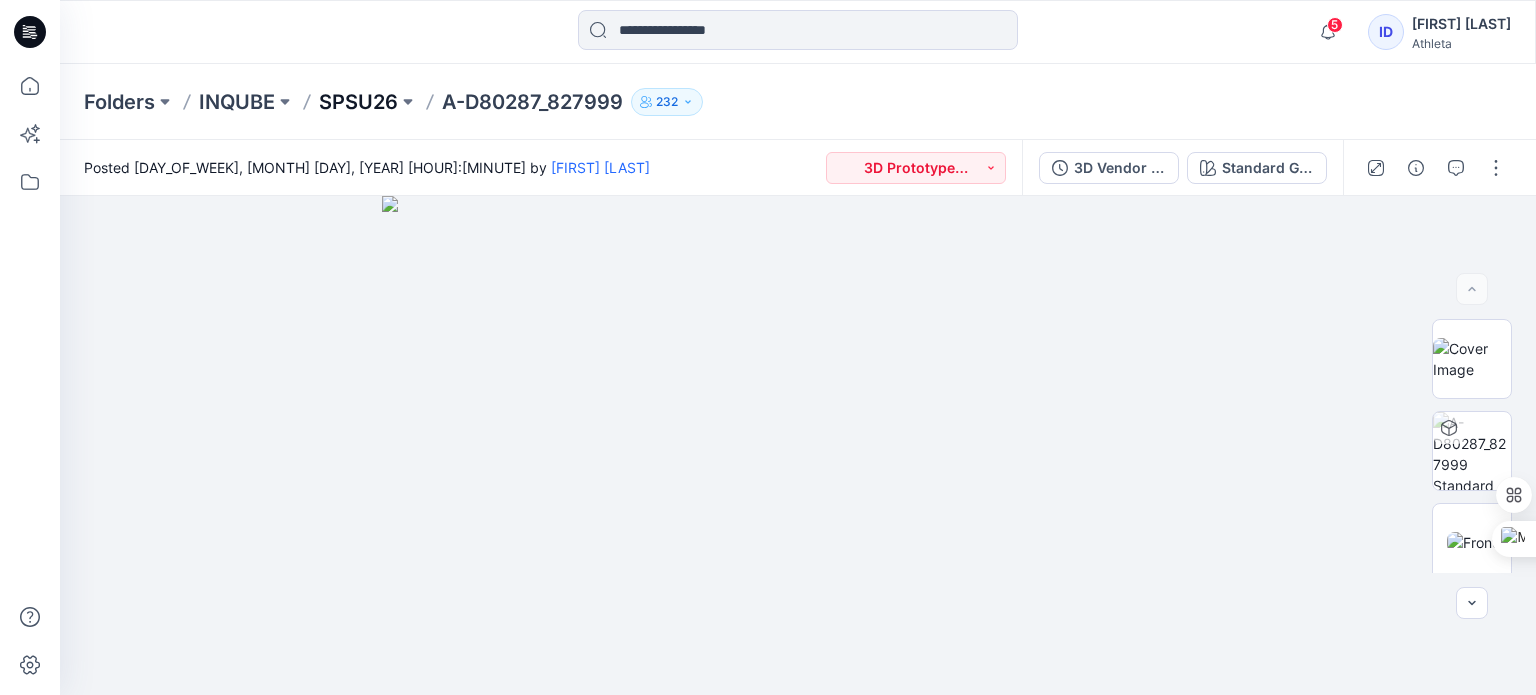 click on "SPSU26" at bounding box center (358, 102) 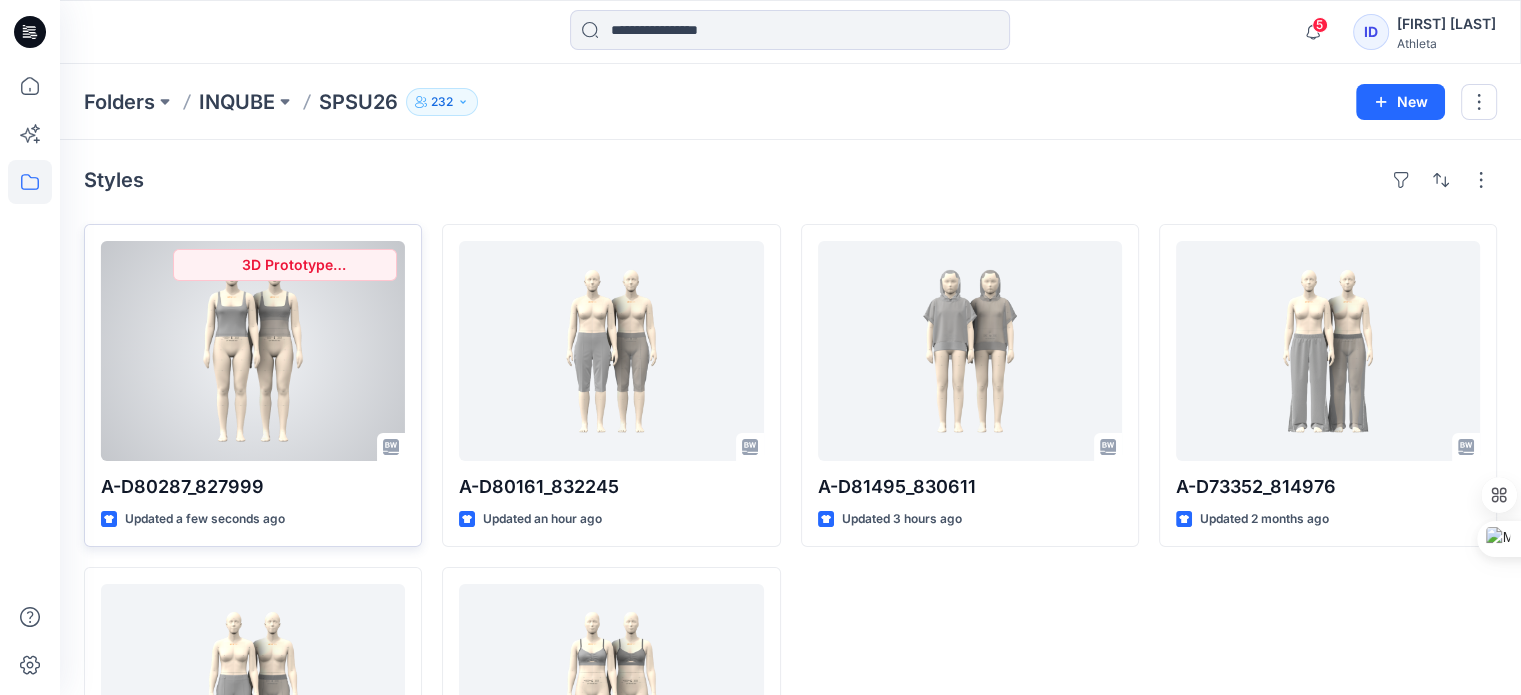 click at bounding box center (253, 351) 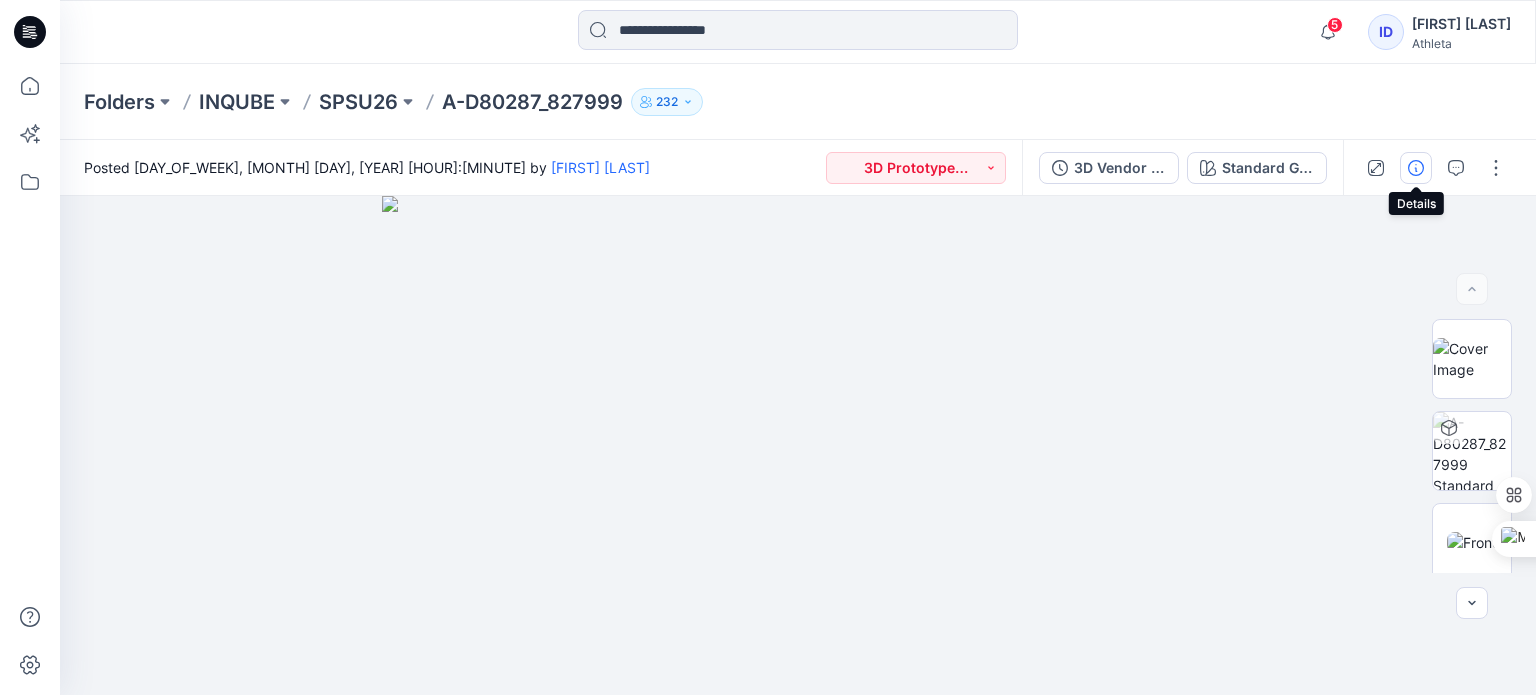 click 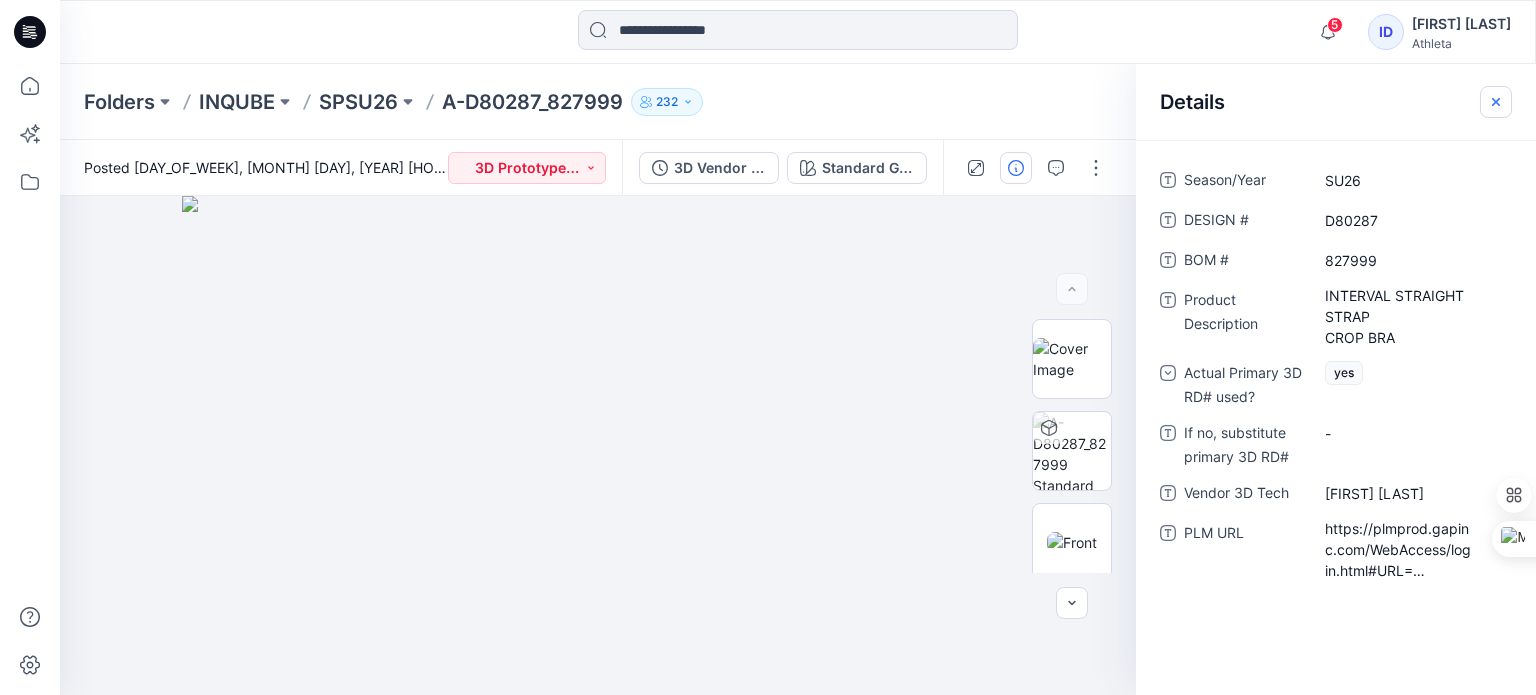 click 